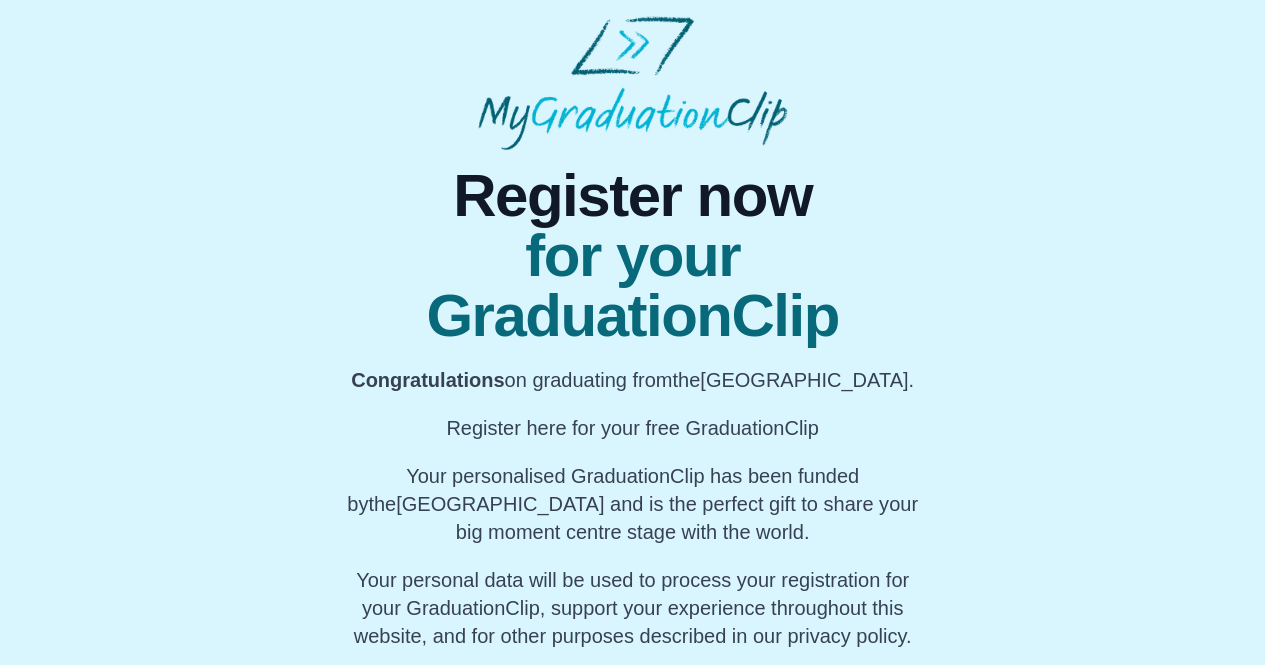 scroll, scrollTop: 210, scrollLeft: 0, axis: vertical 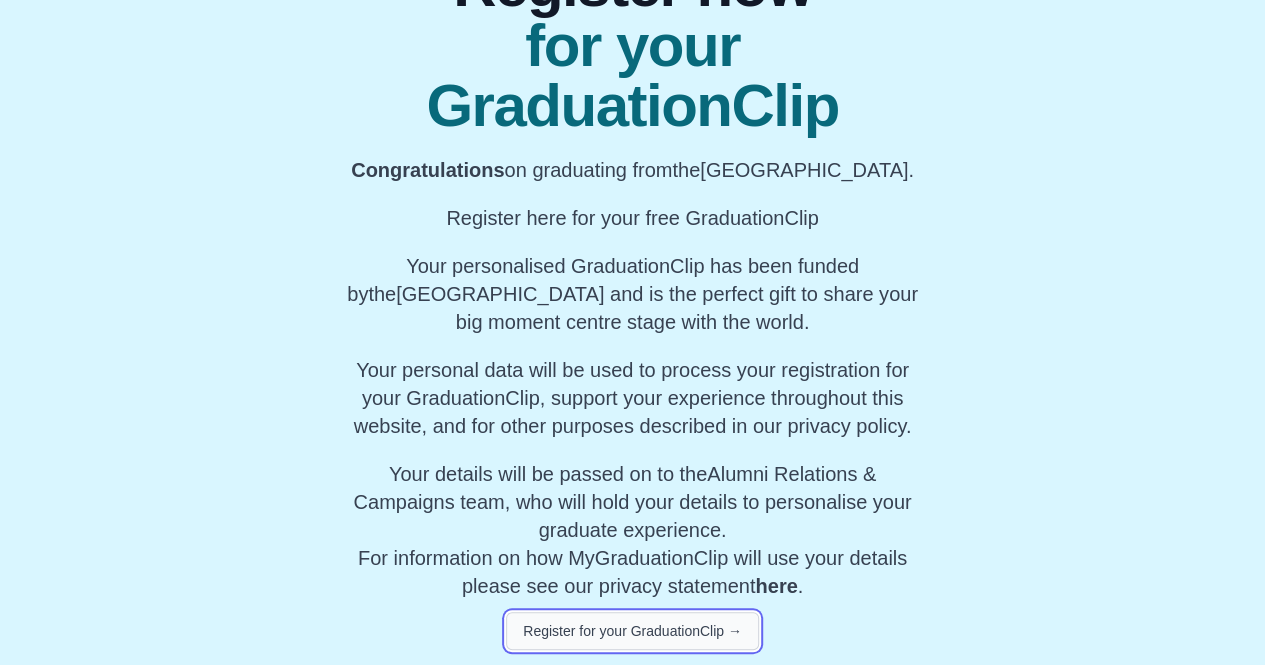 click on "Register for your GraduationClip →" at bounding box center (632, 631) 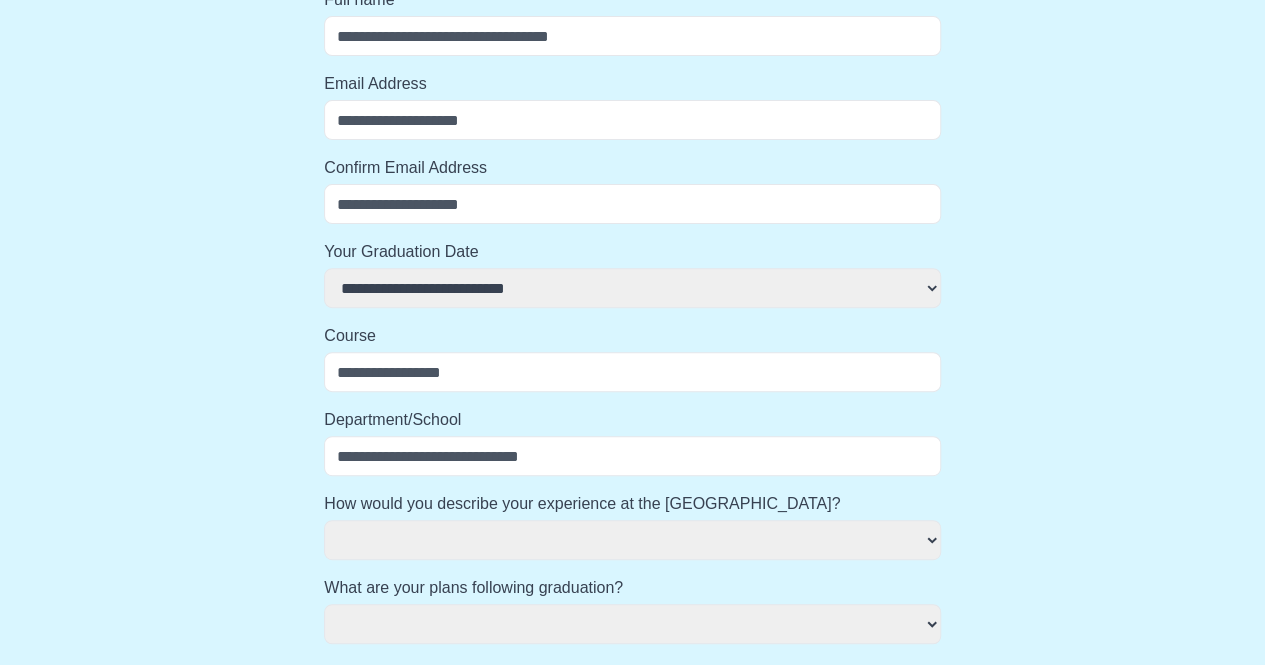 select 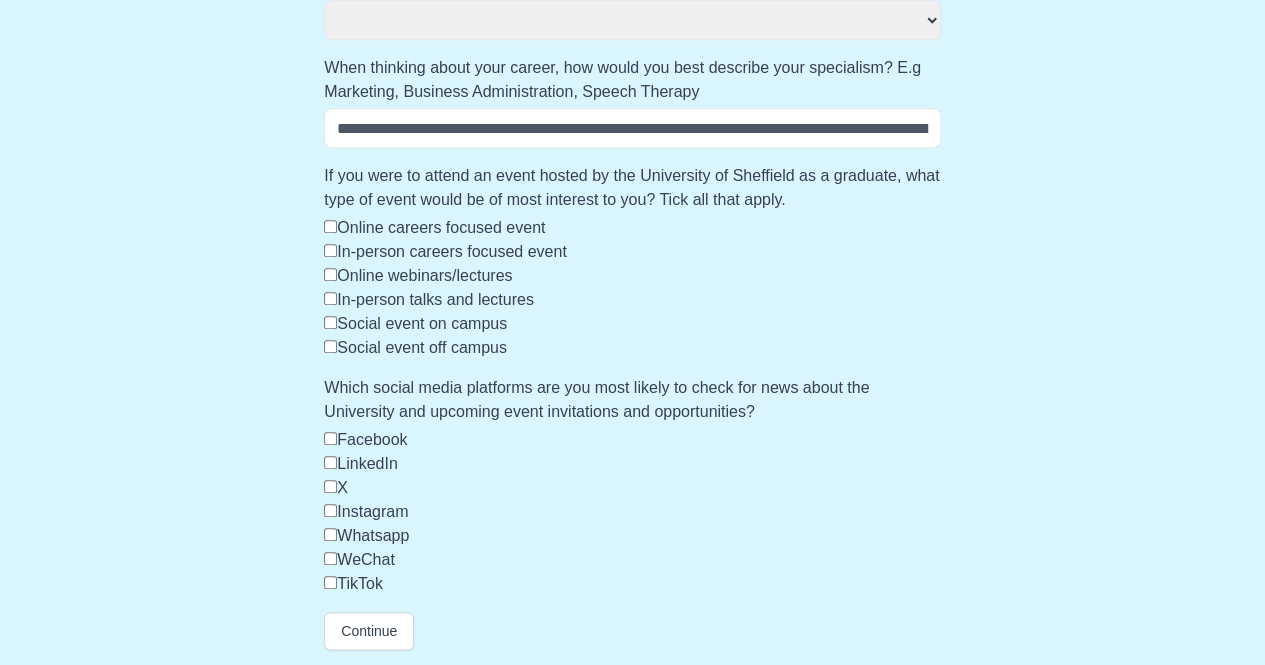 select 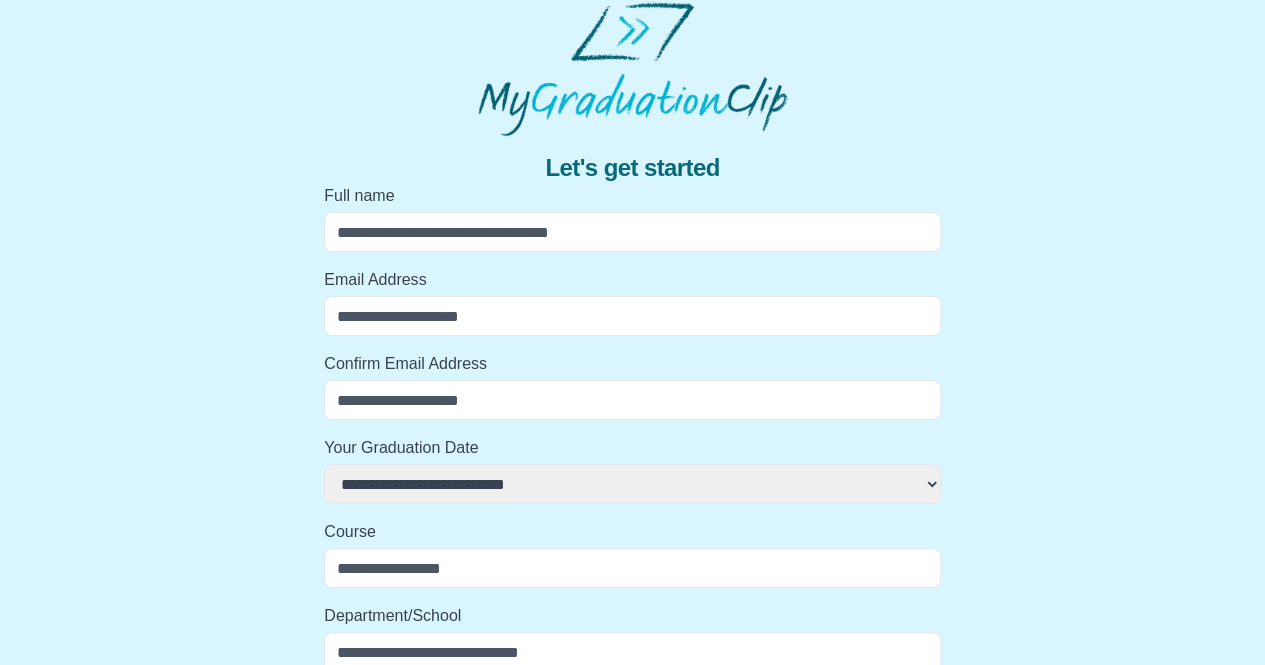 scroll, scrollTop: 0, scrollLeft: 0, axis: both 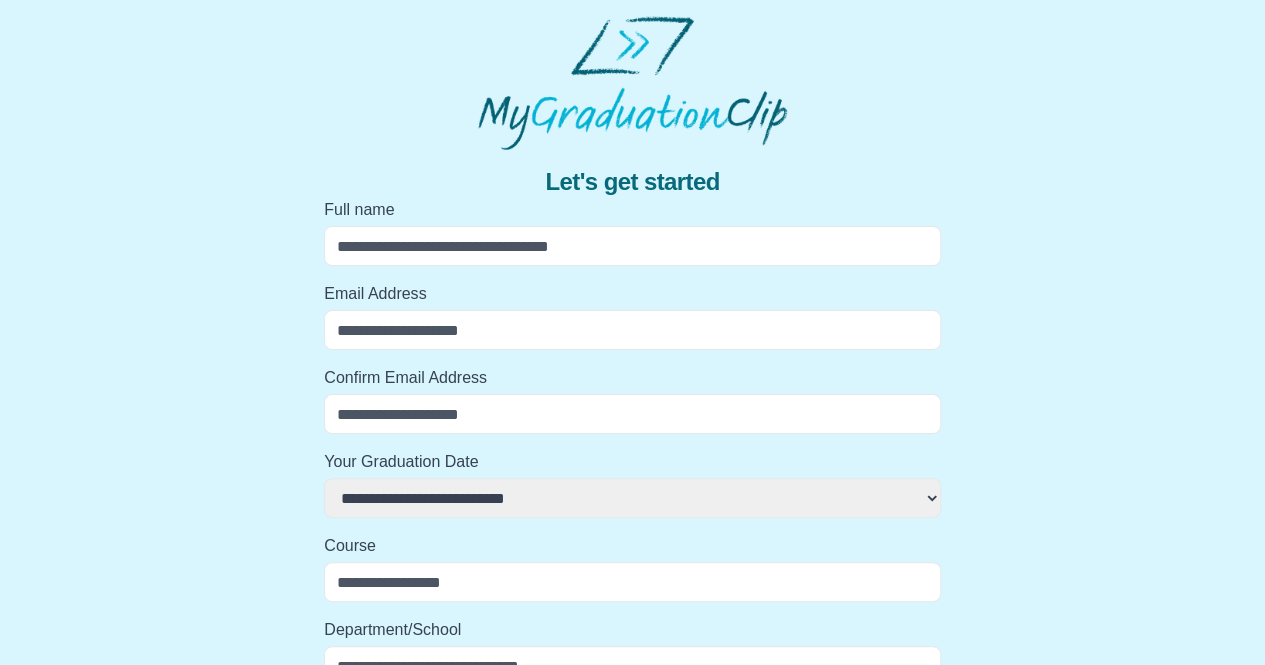 select 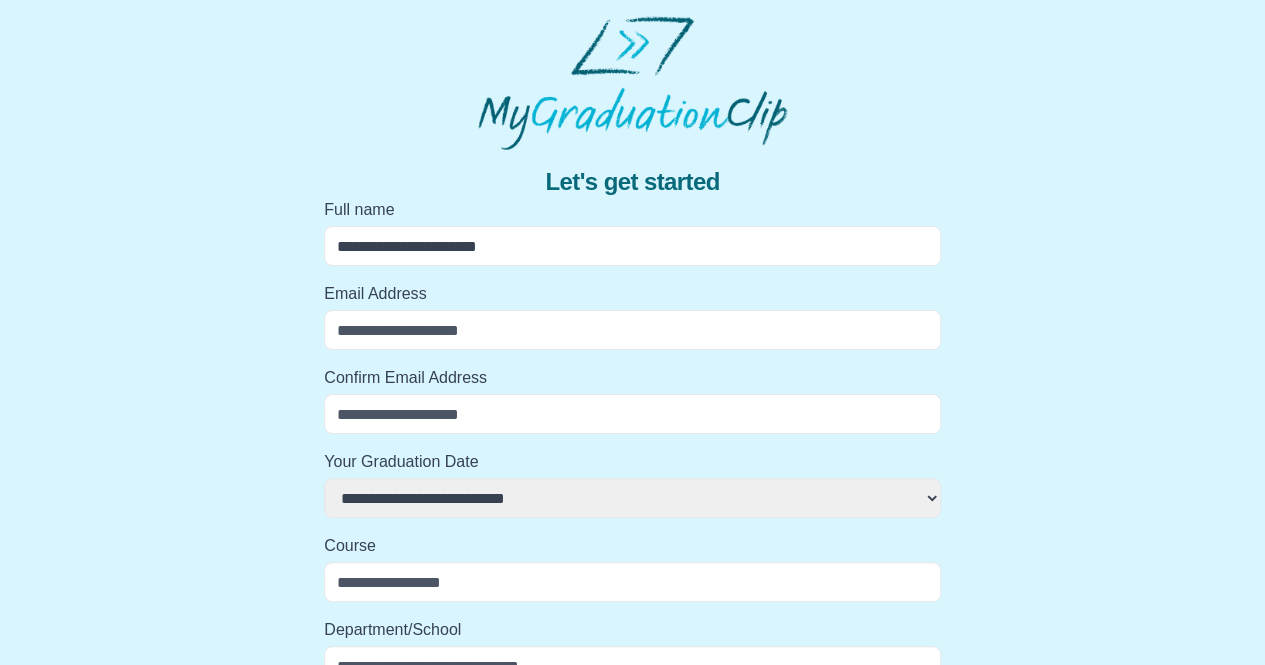 type on "**********" 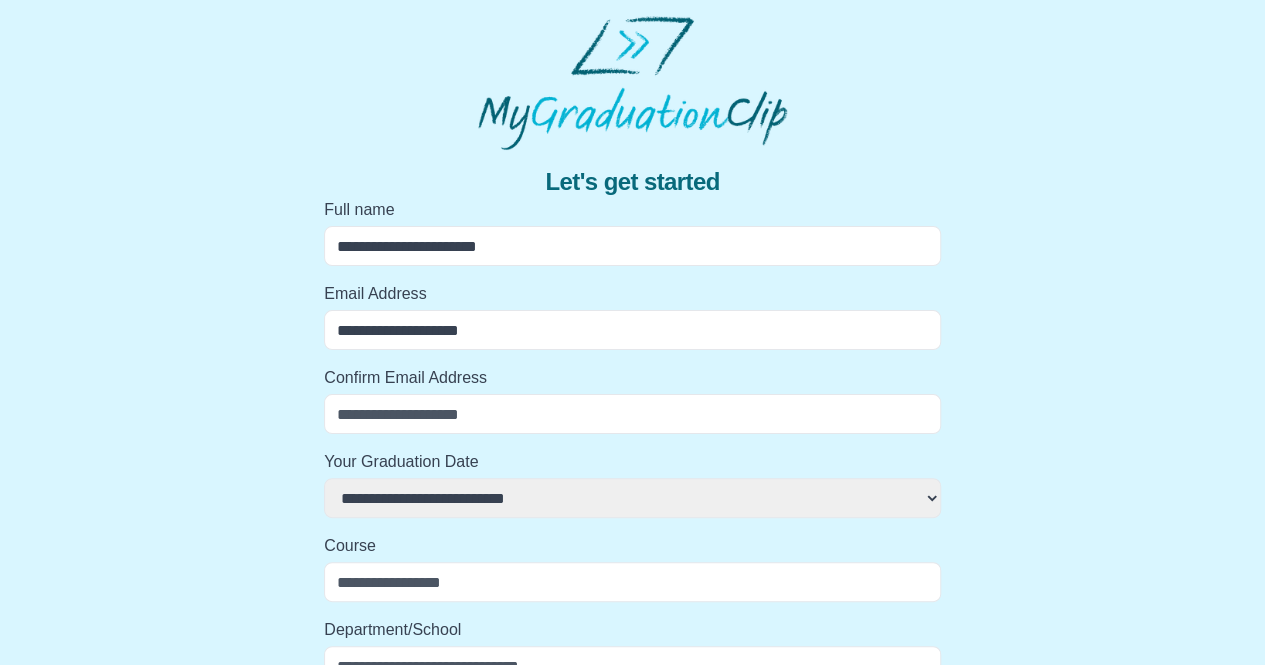 type on "**********" 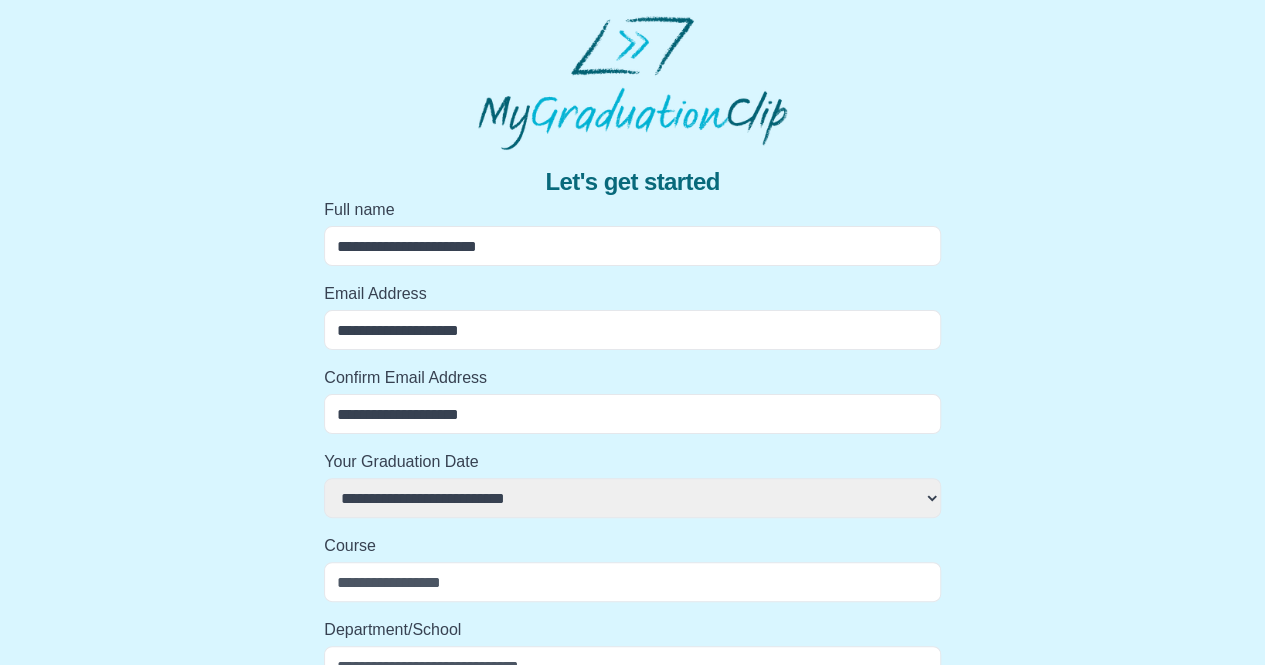 select 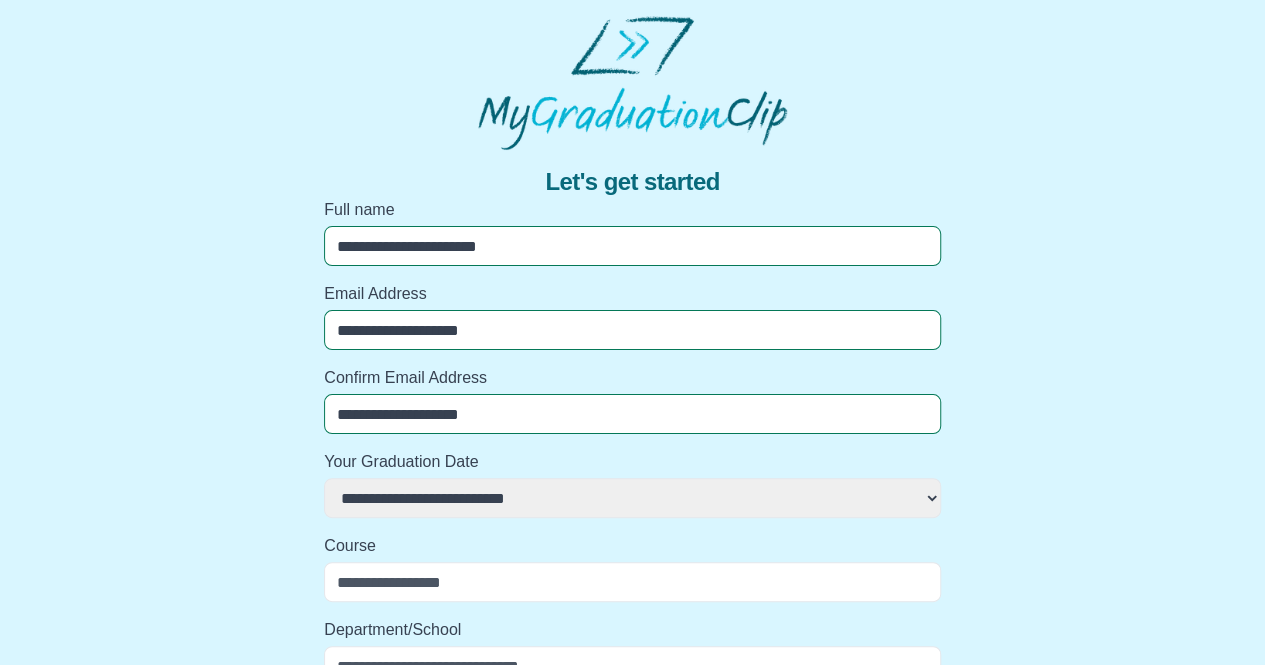 select 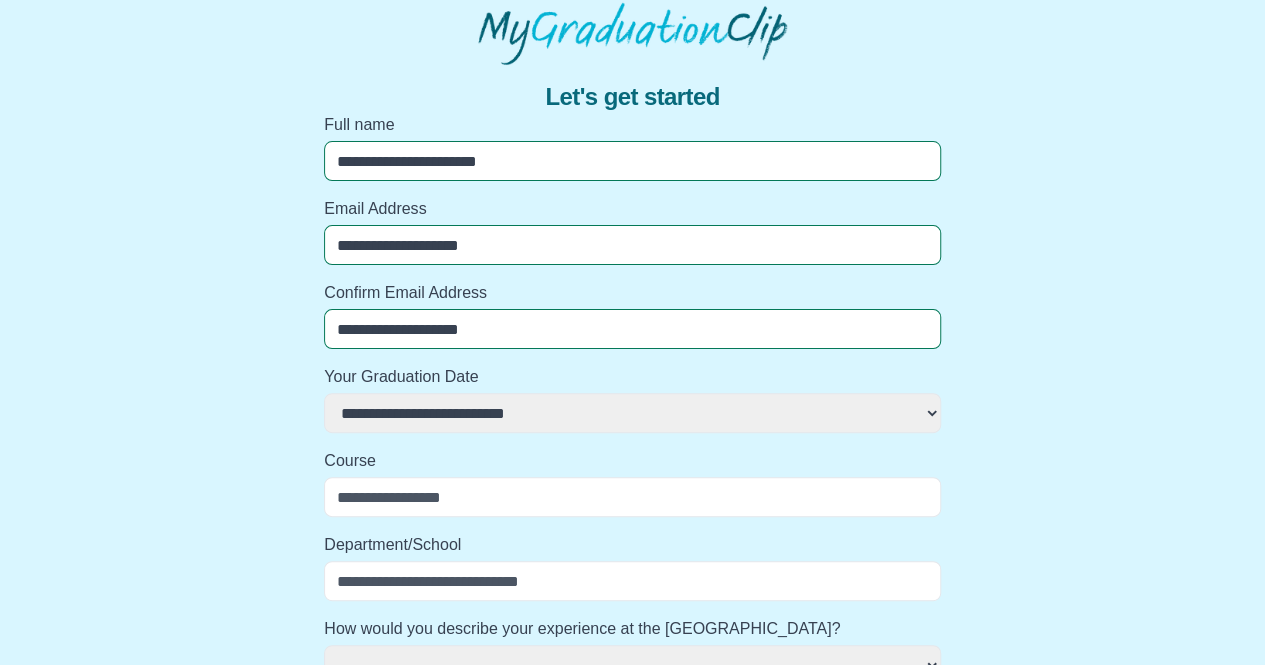 scroll, scrollTop: 86, scrollLeft: 0, axis: vertical 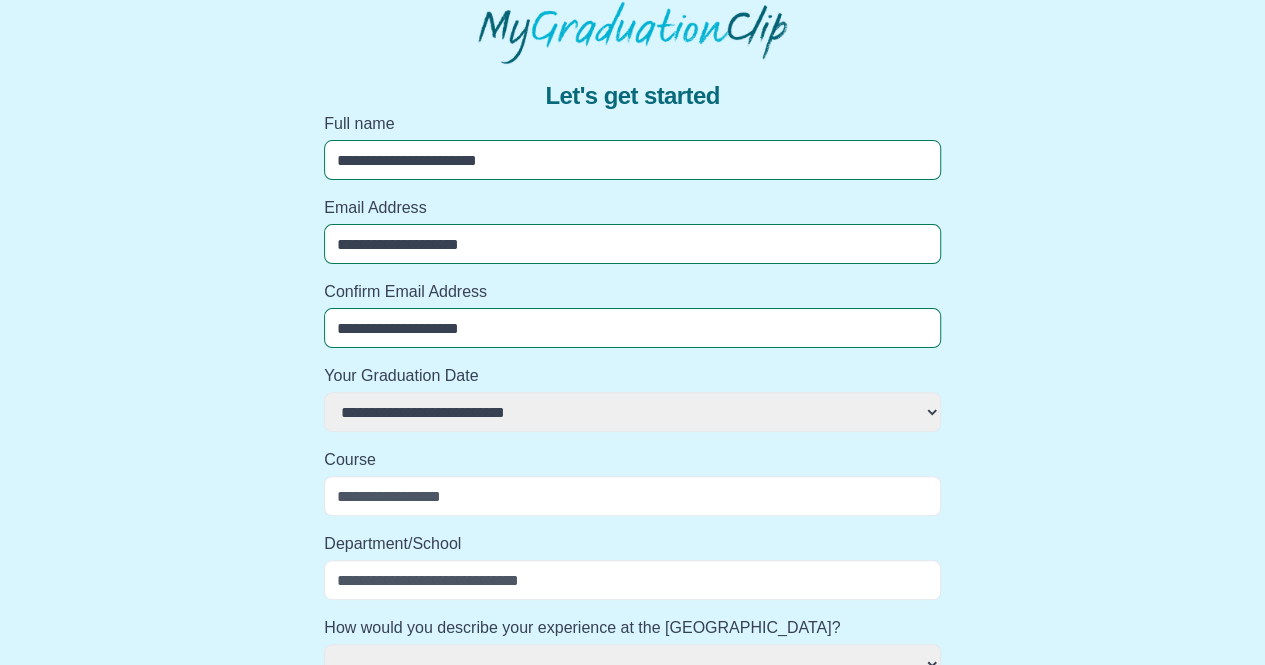click on "**********" at bounding box center (632, 412) 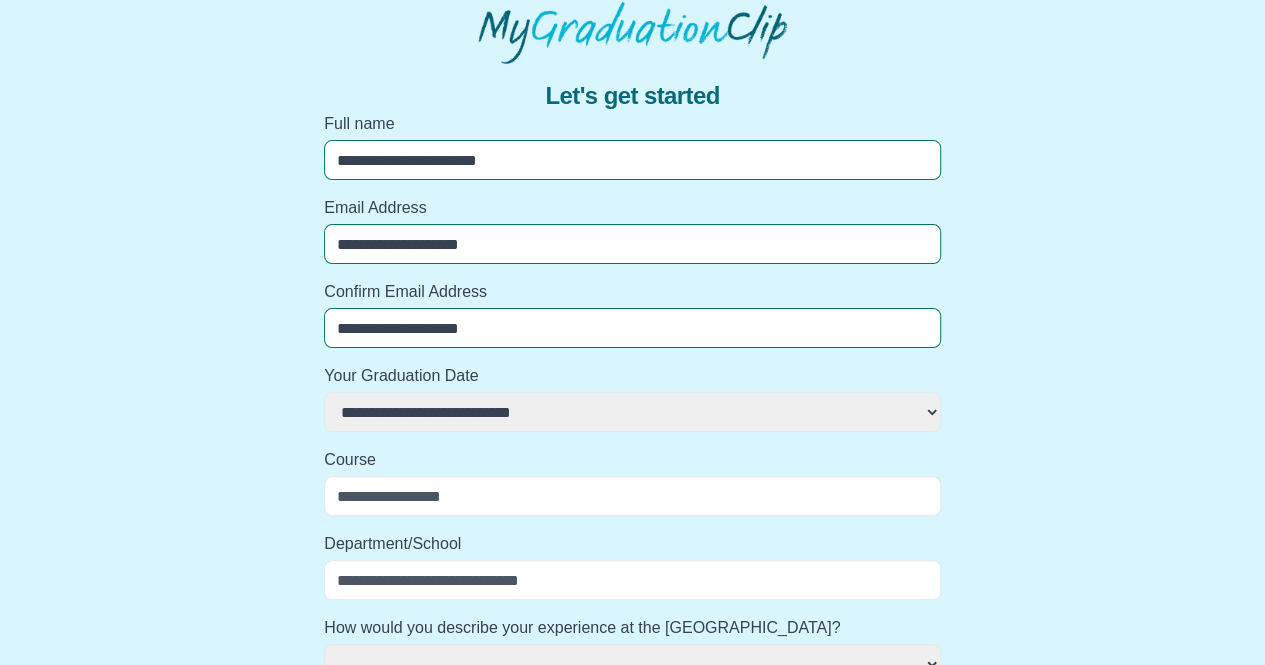 click on "**********" at bounding box center (632, 412) 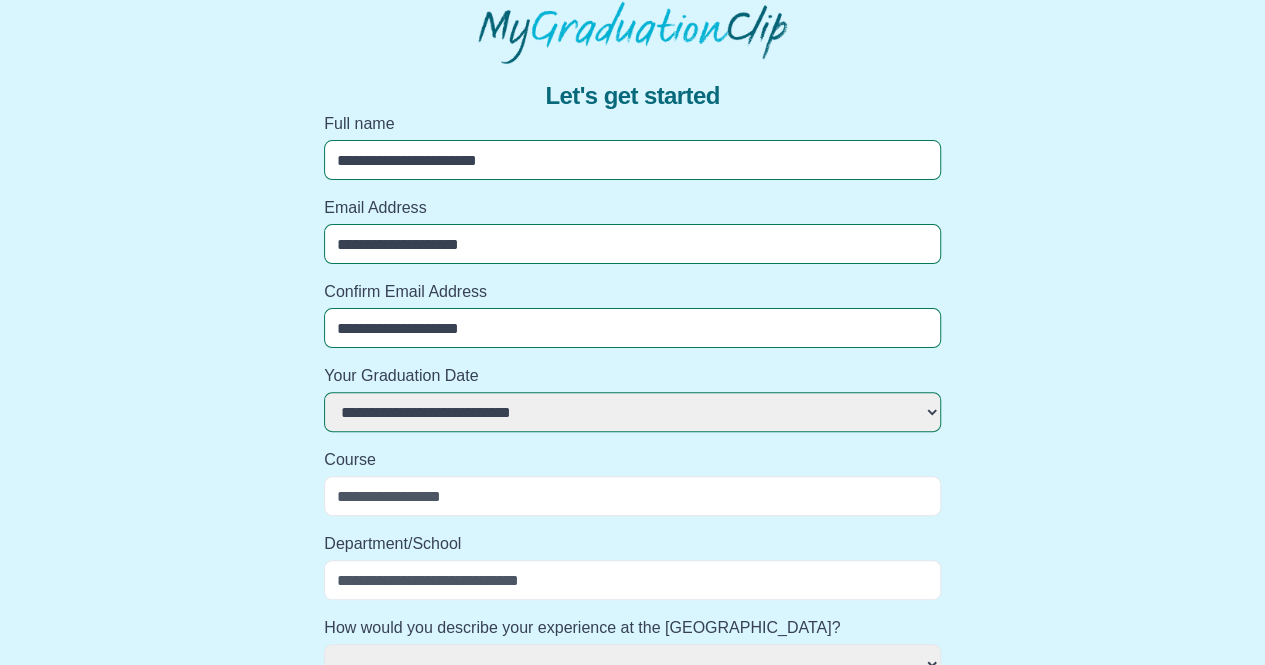 select 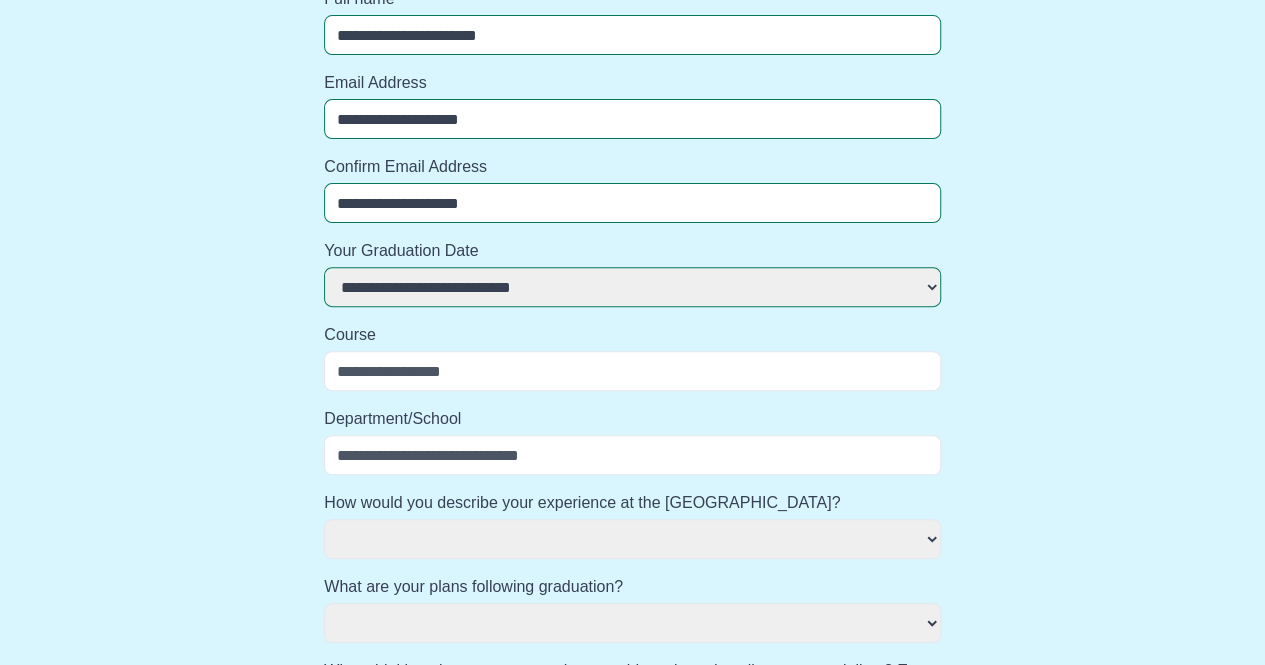 scroll, scrollTop: 212, scrollLeft: 0, axis: vertical 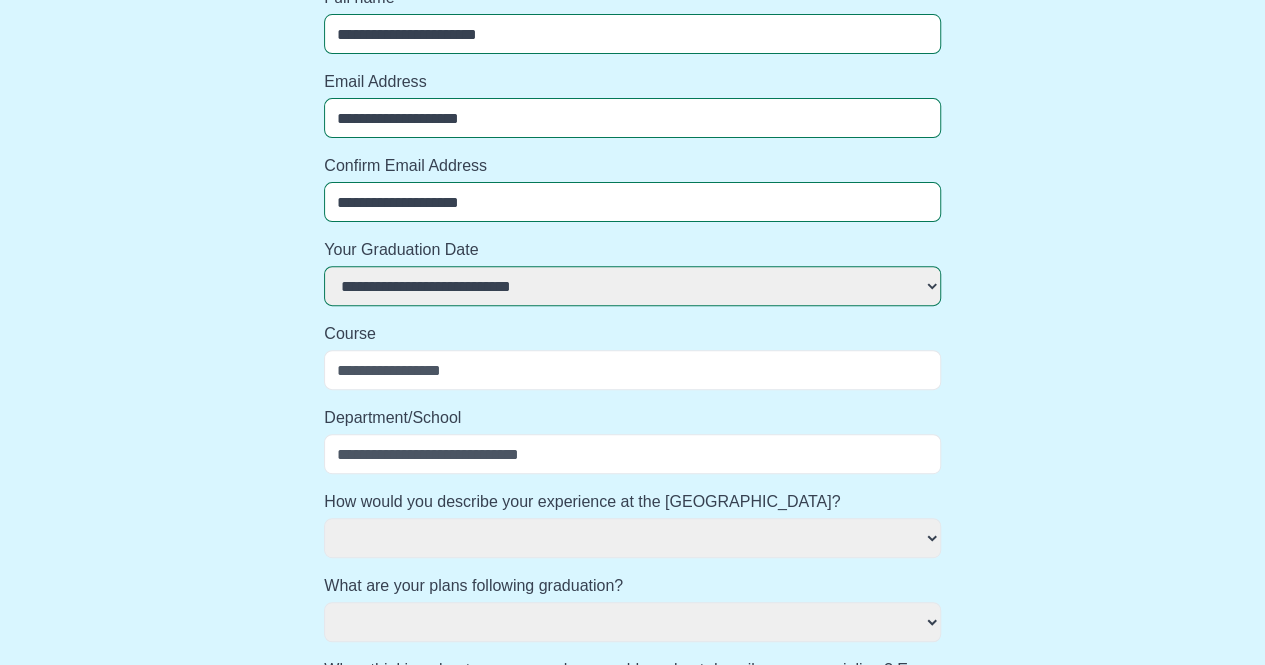 click on "Course" at bounding box center [632, 370] 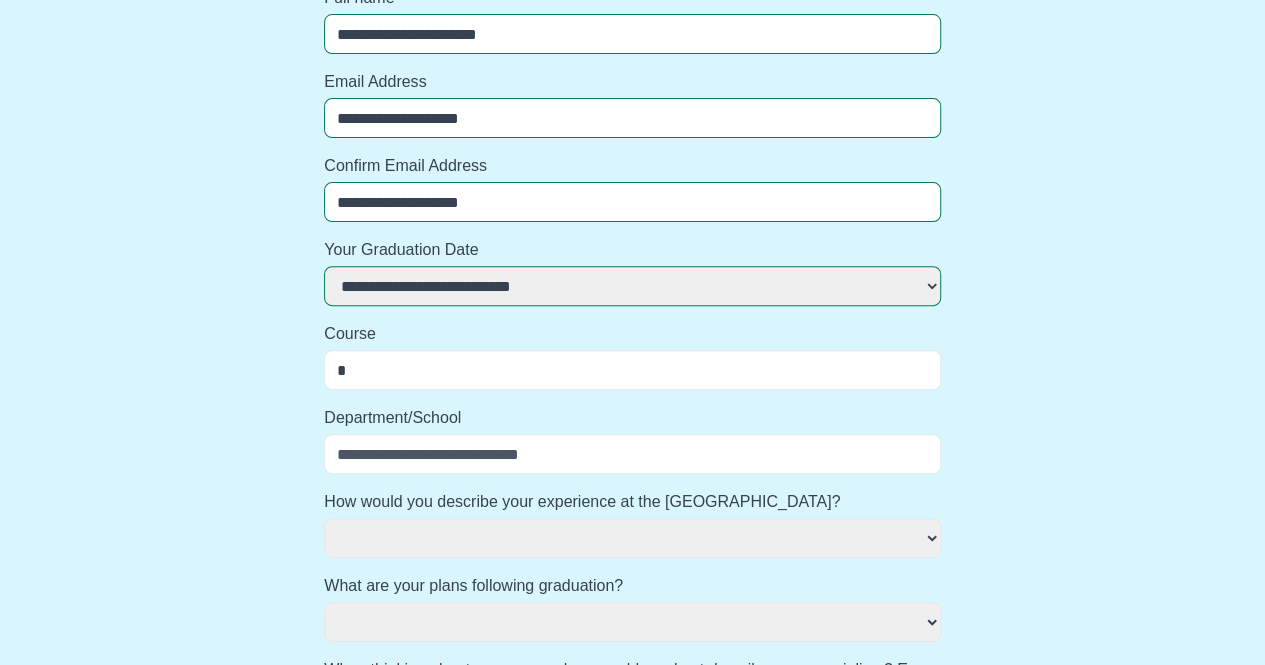 select 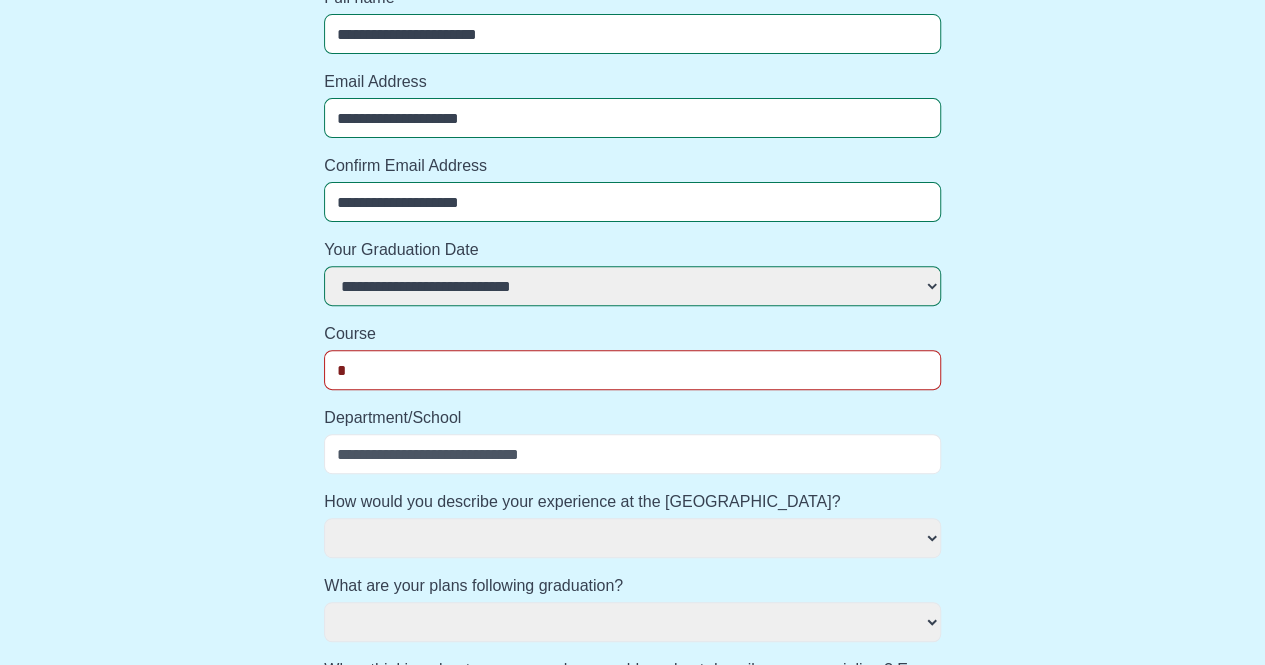 type on "**" 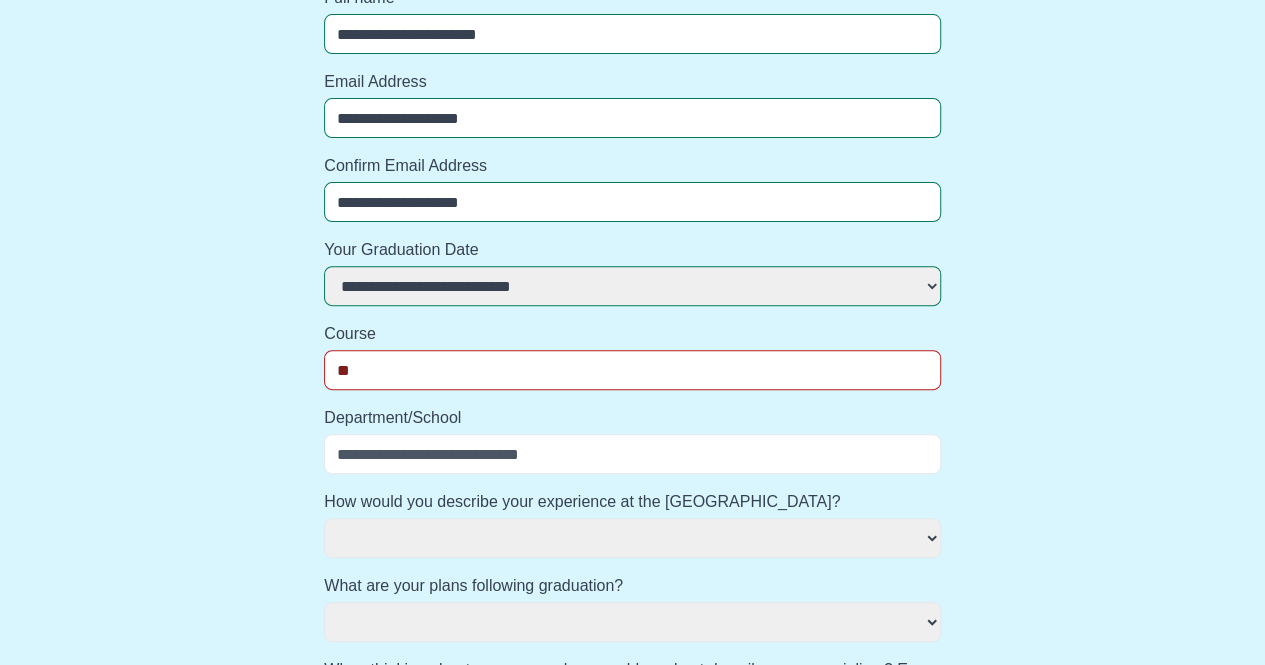 select 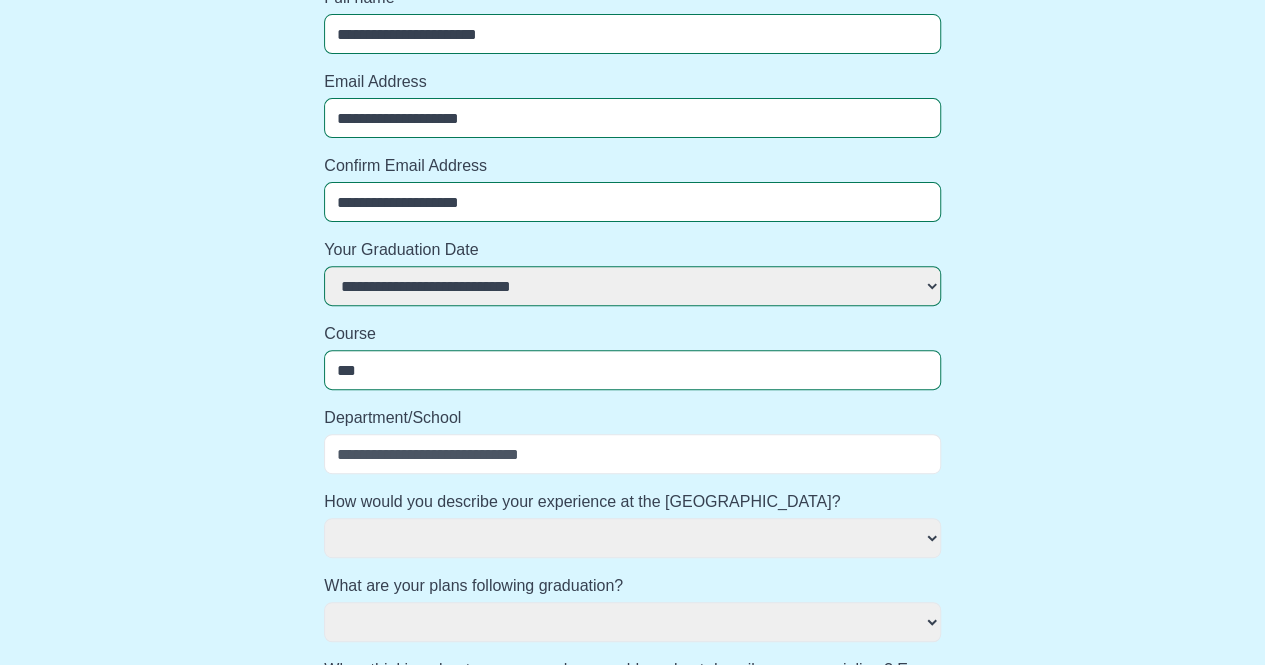 select 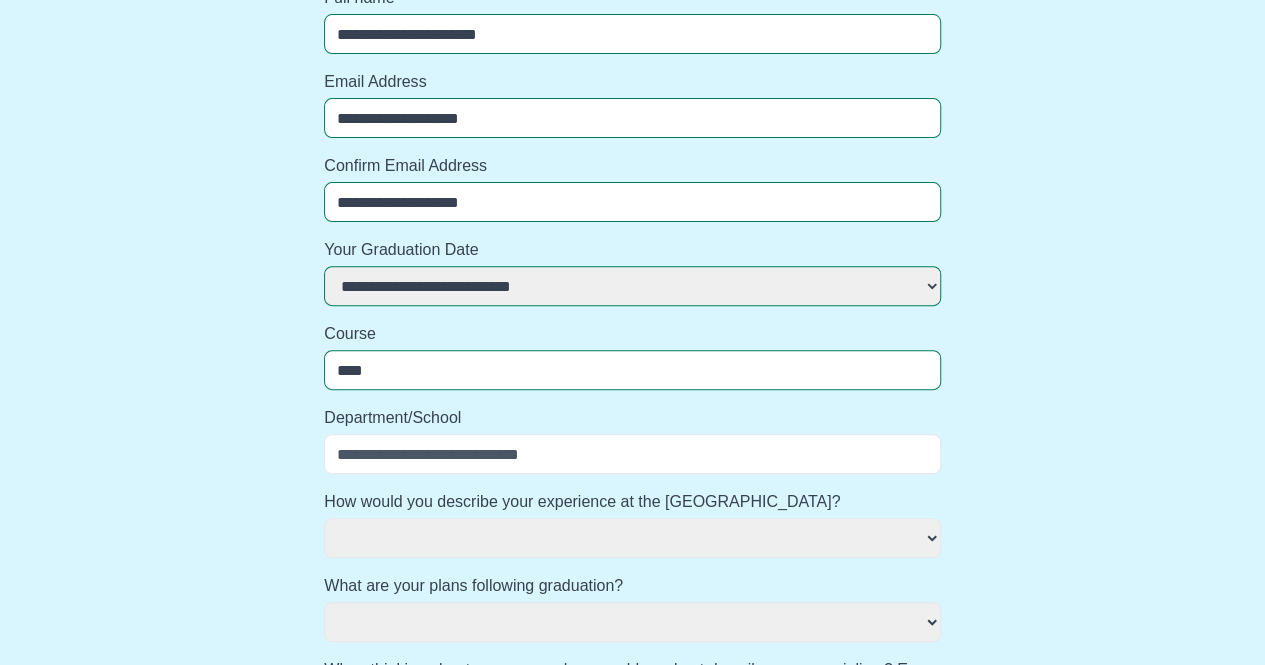 select 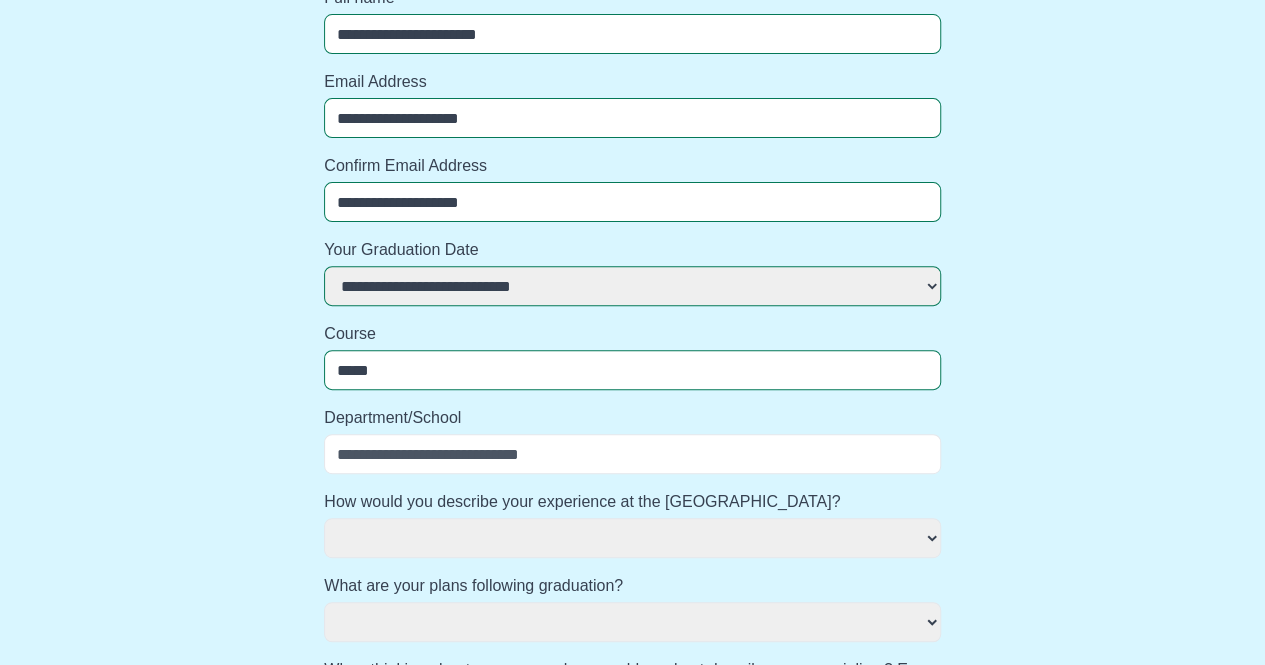 select 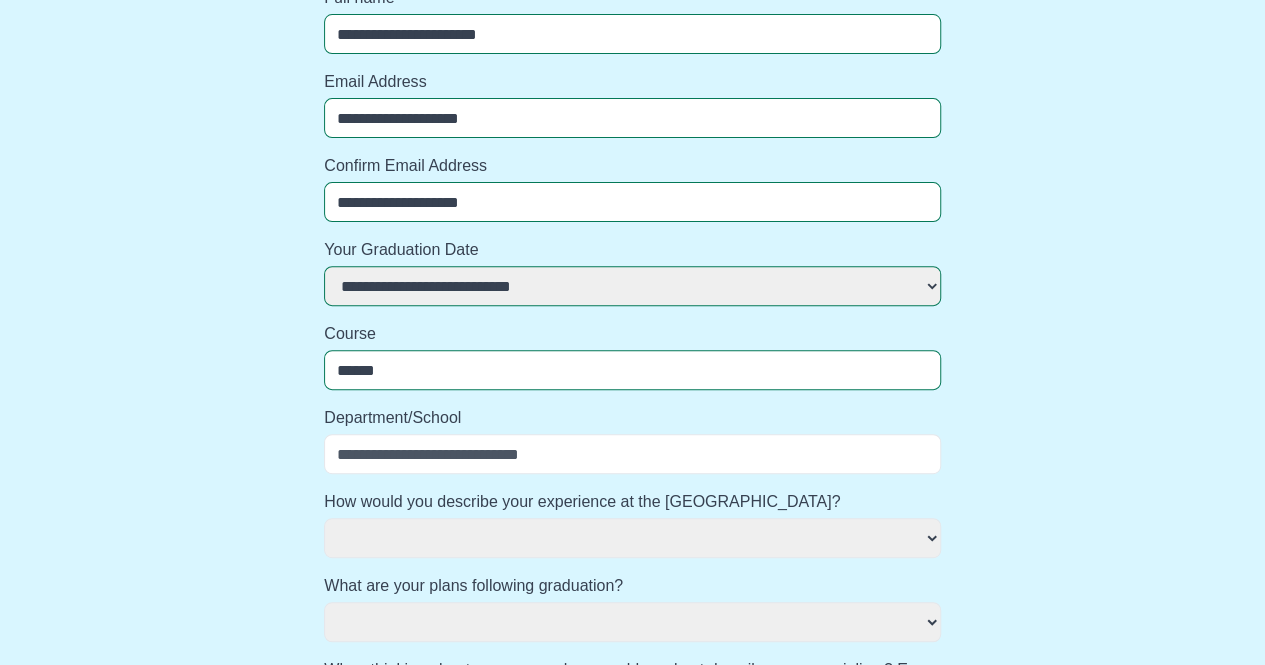 select 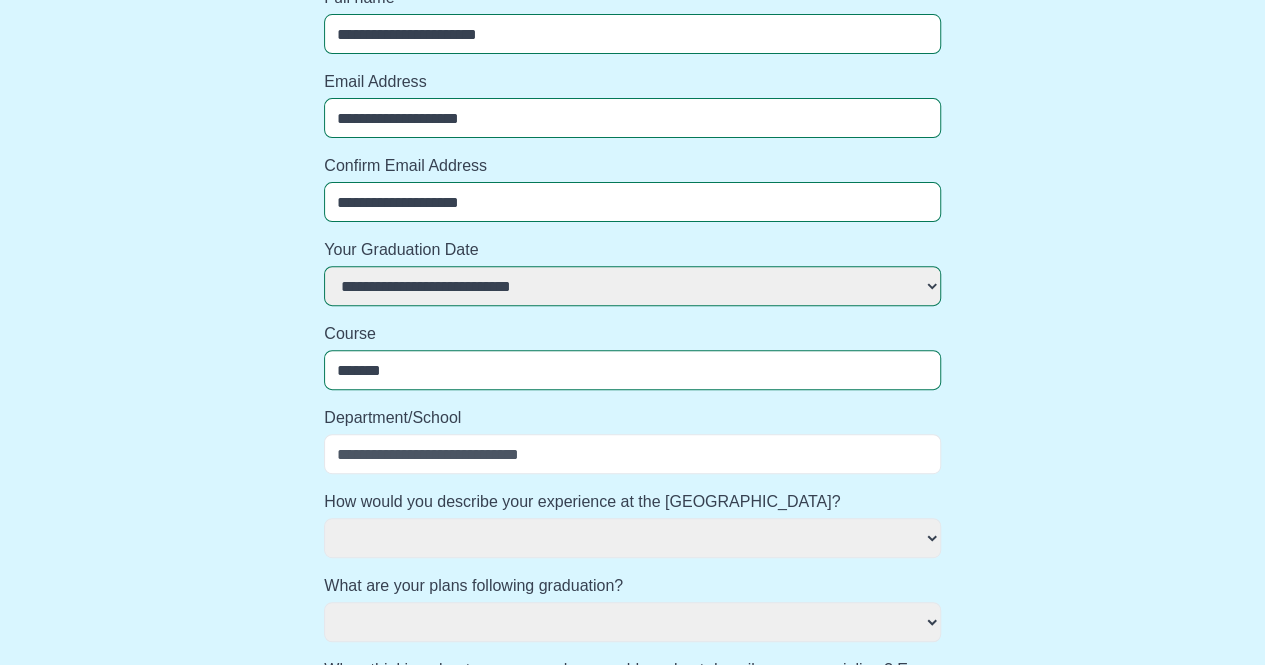 select 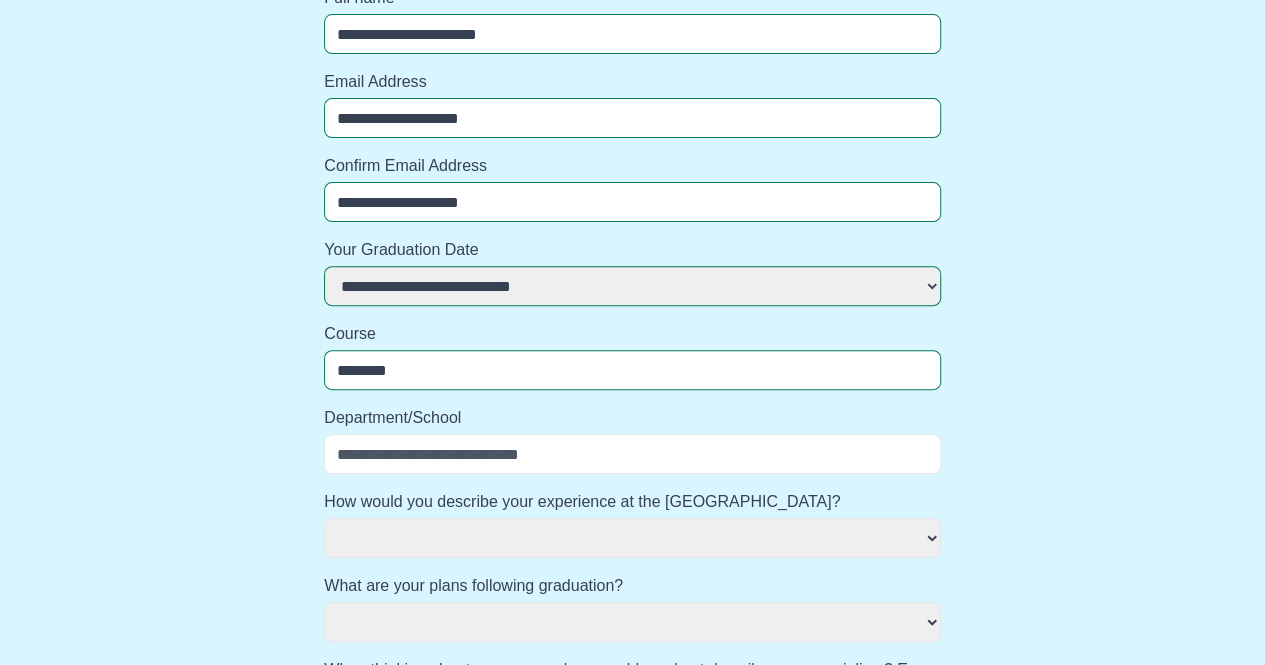 select 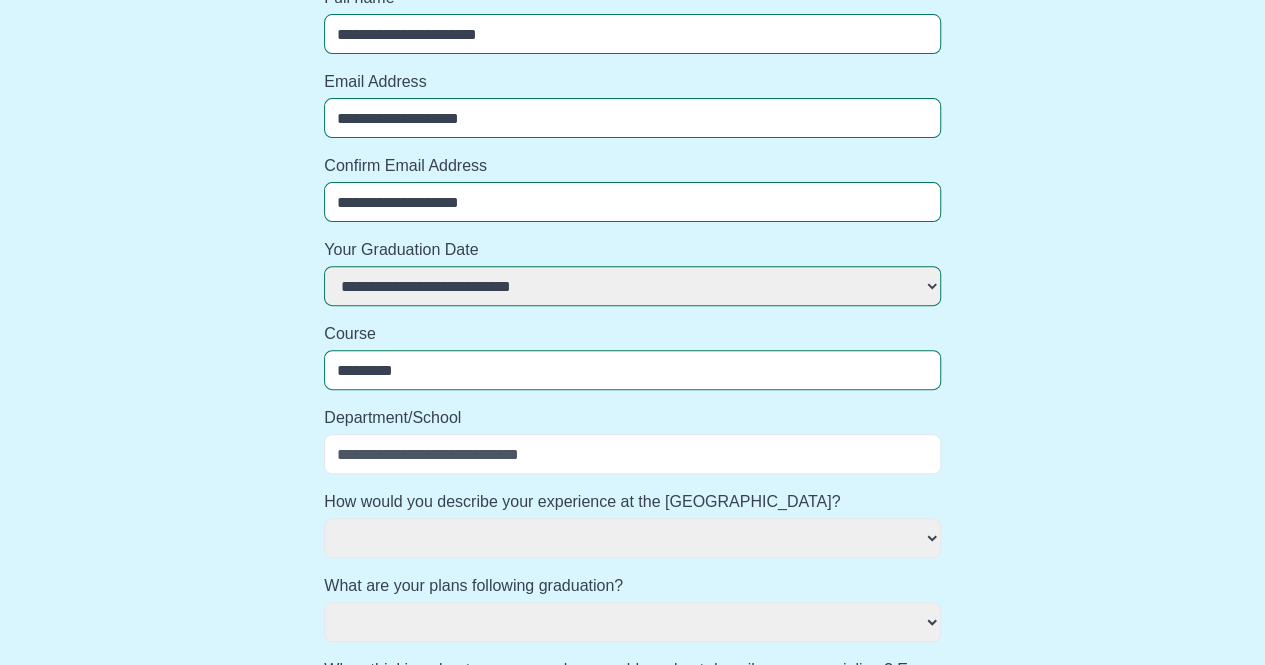 select 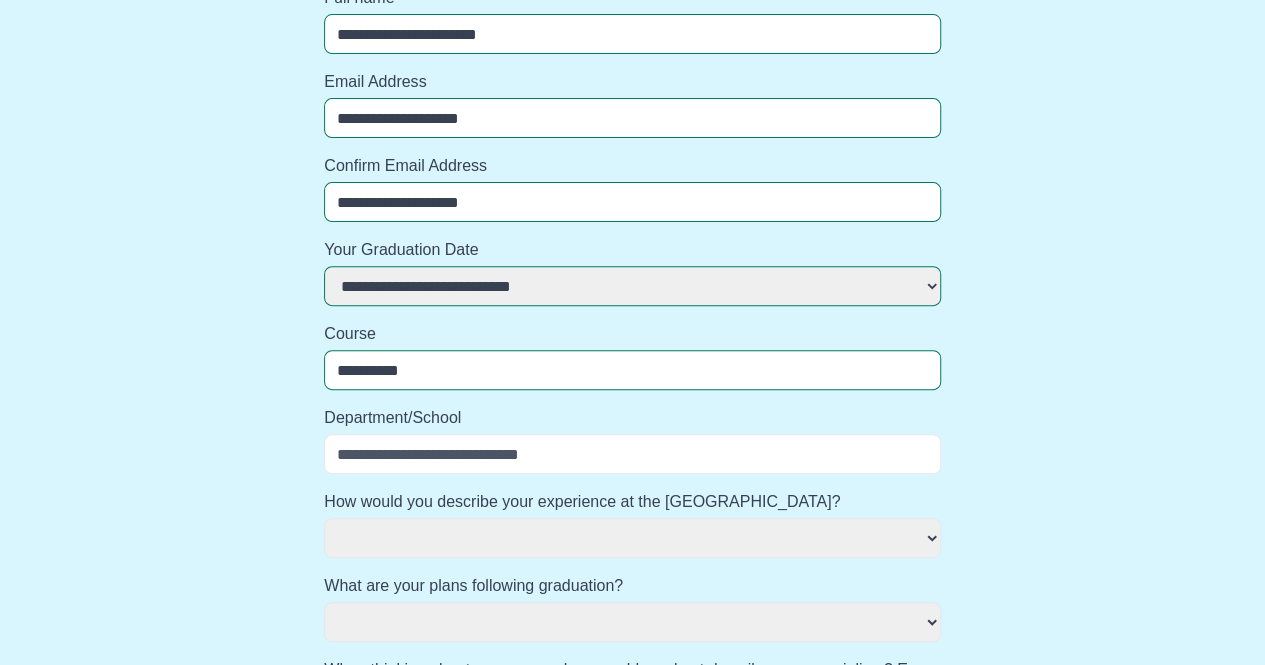 select 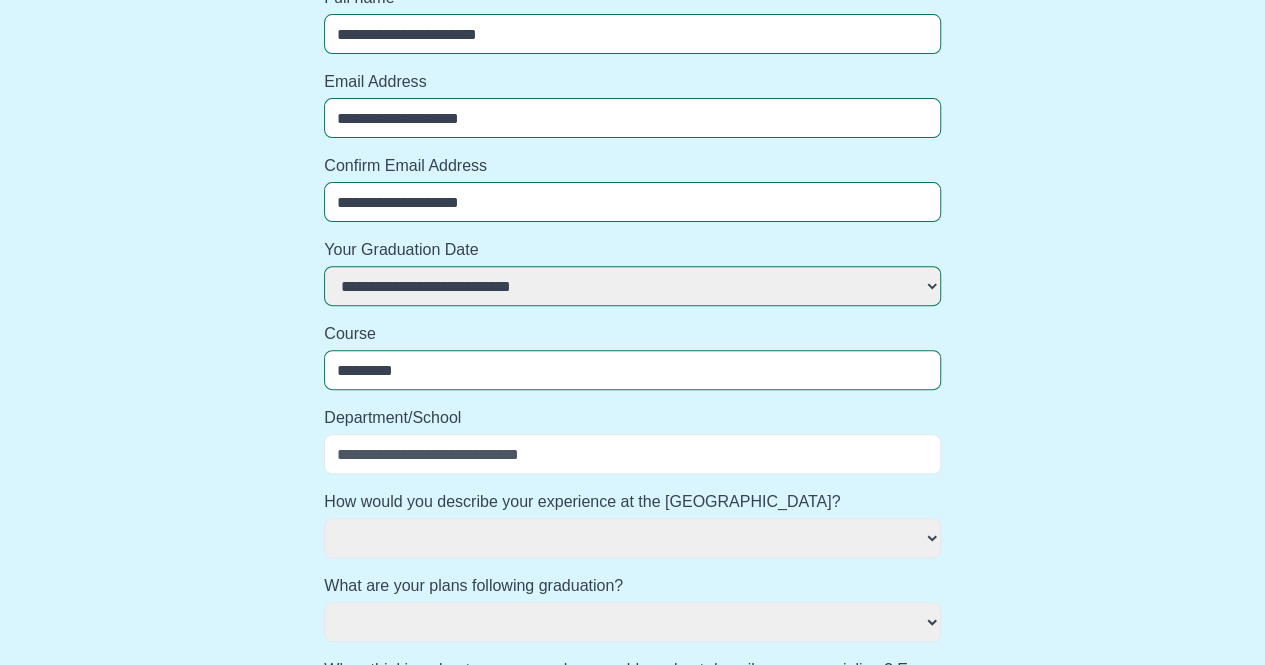 select 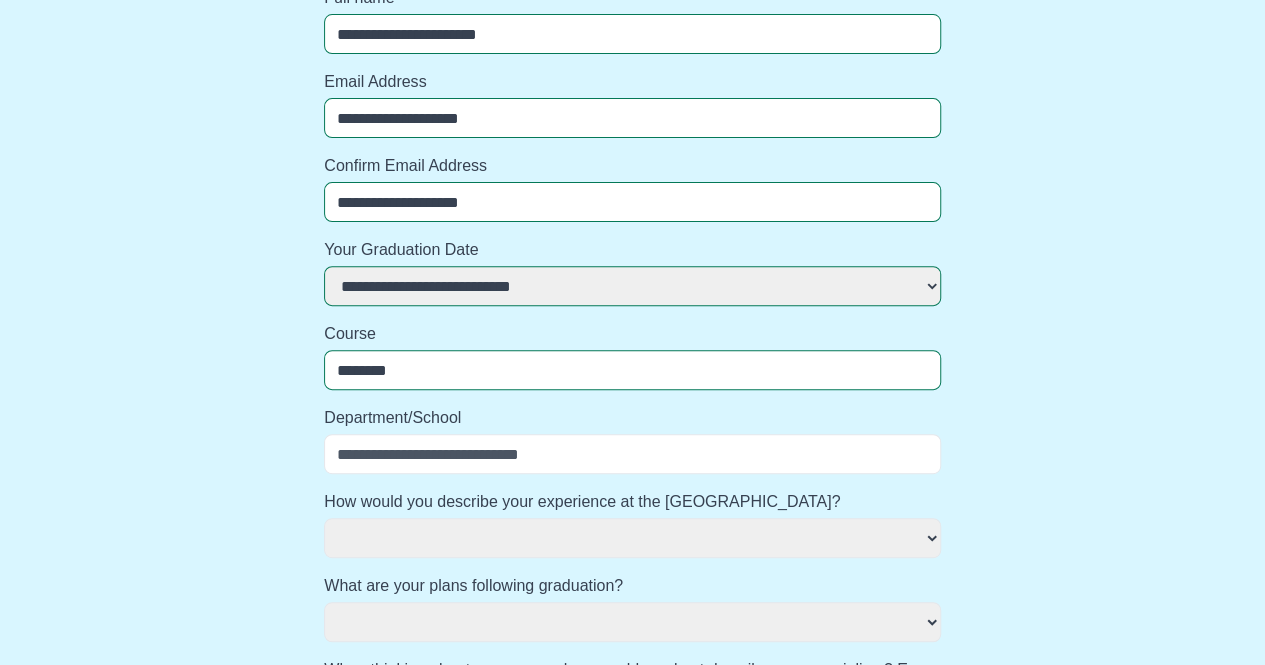 select 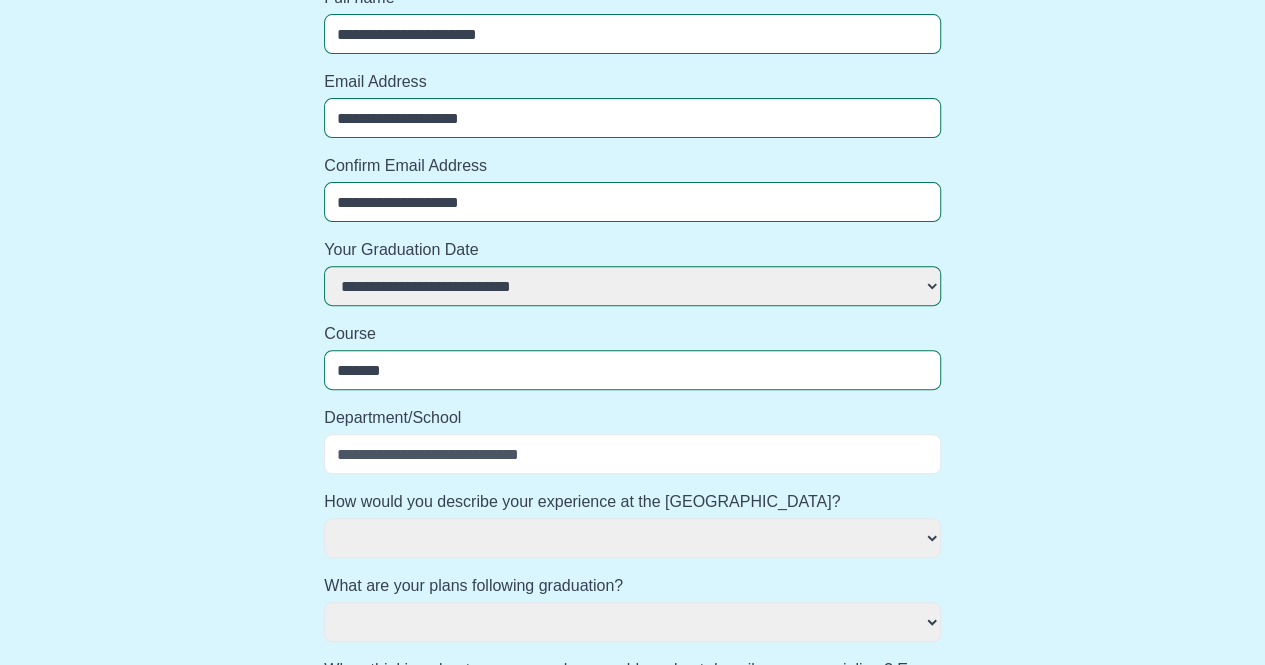 select 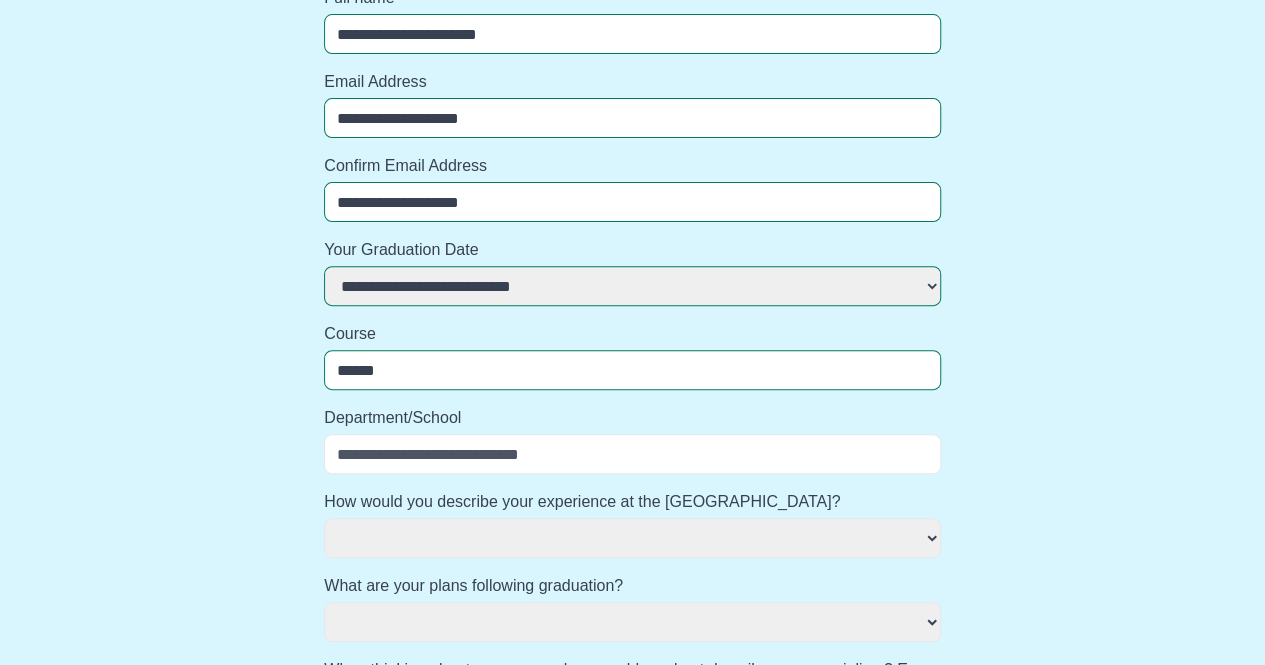 select 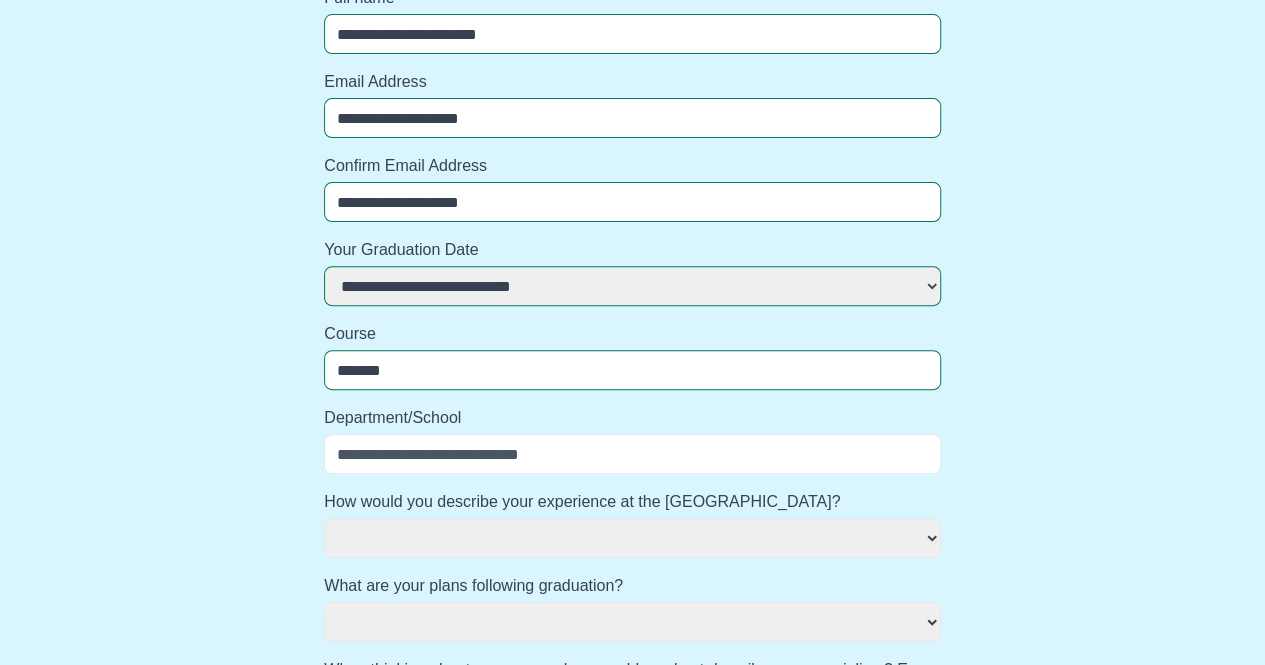select 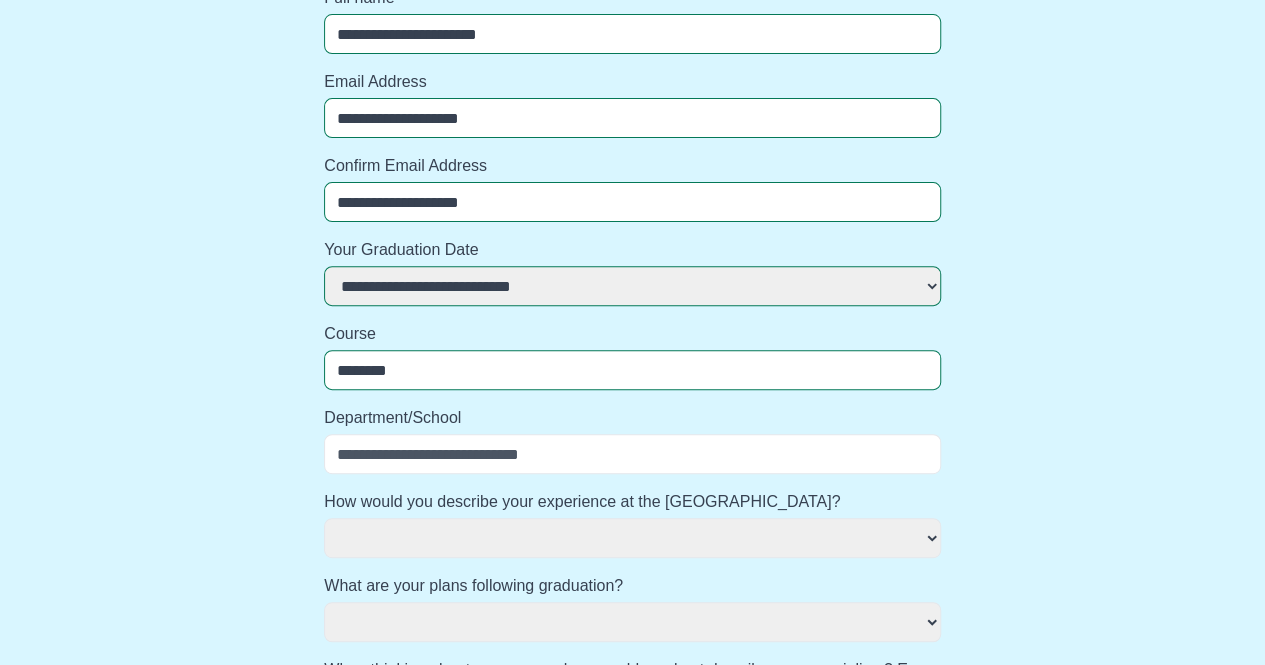select 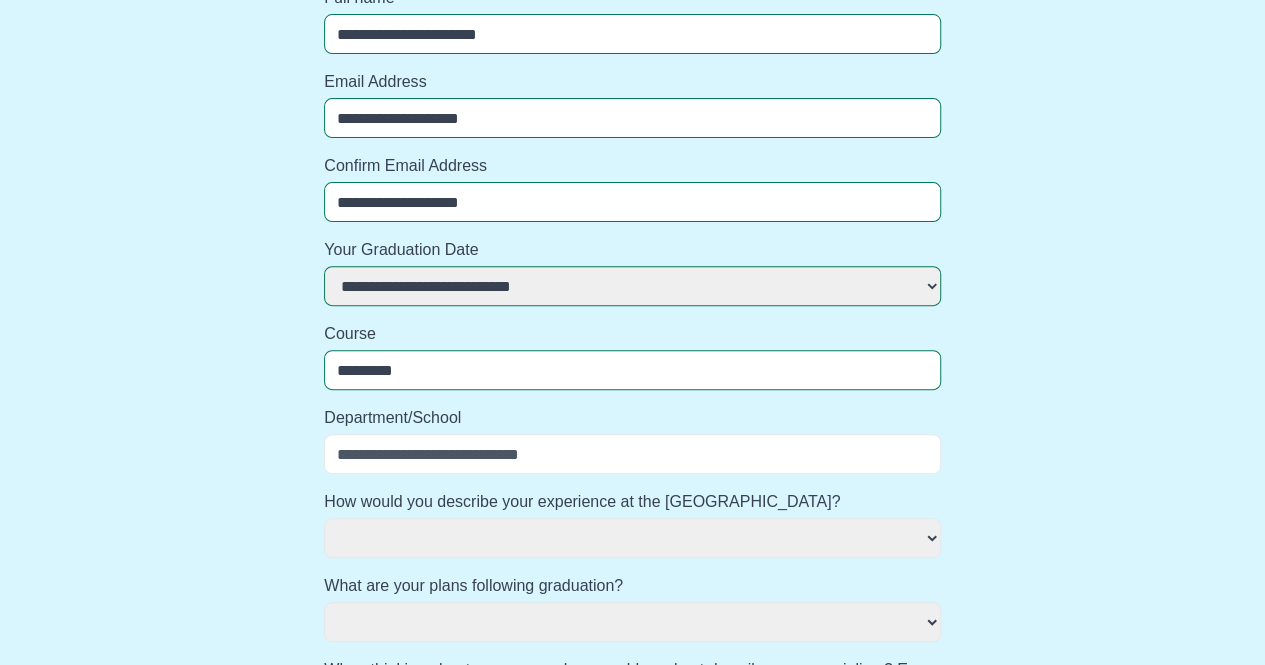 select 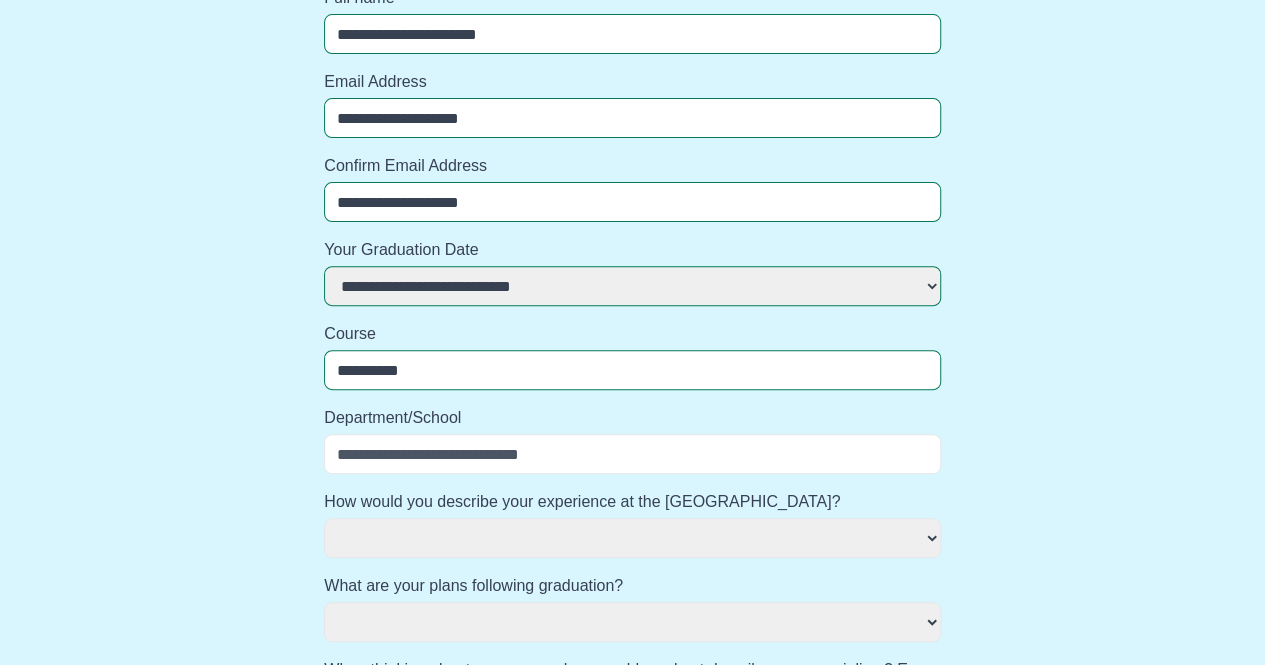 select 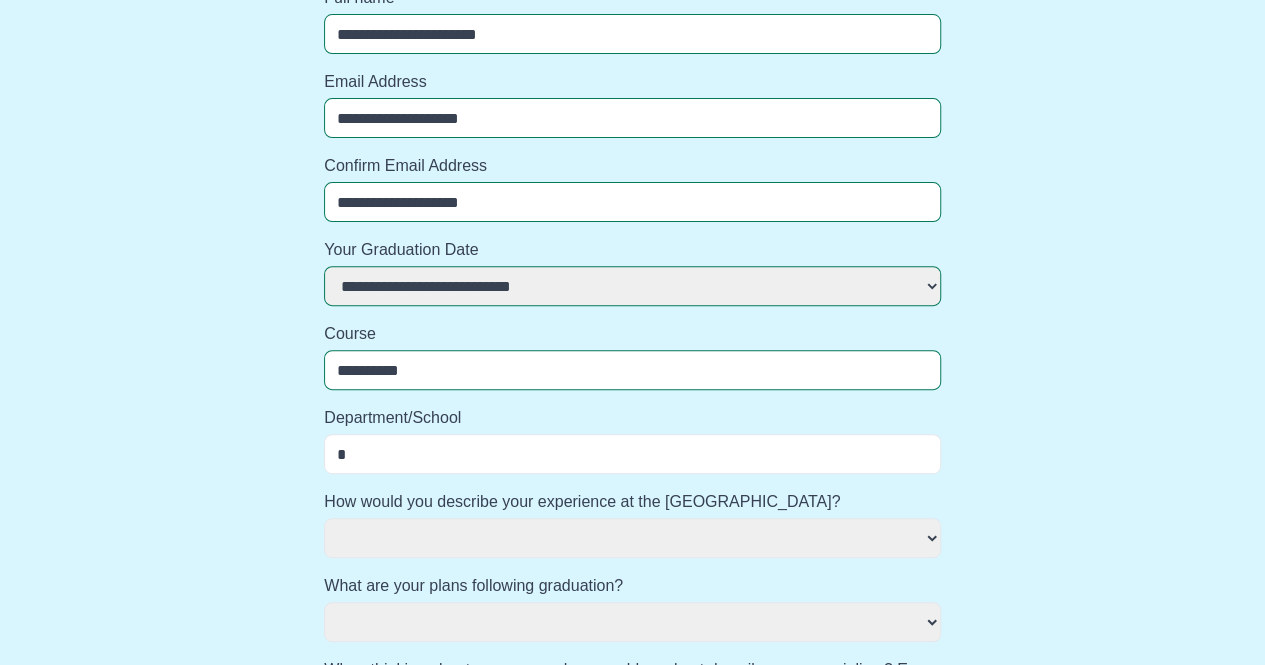 select 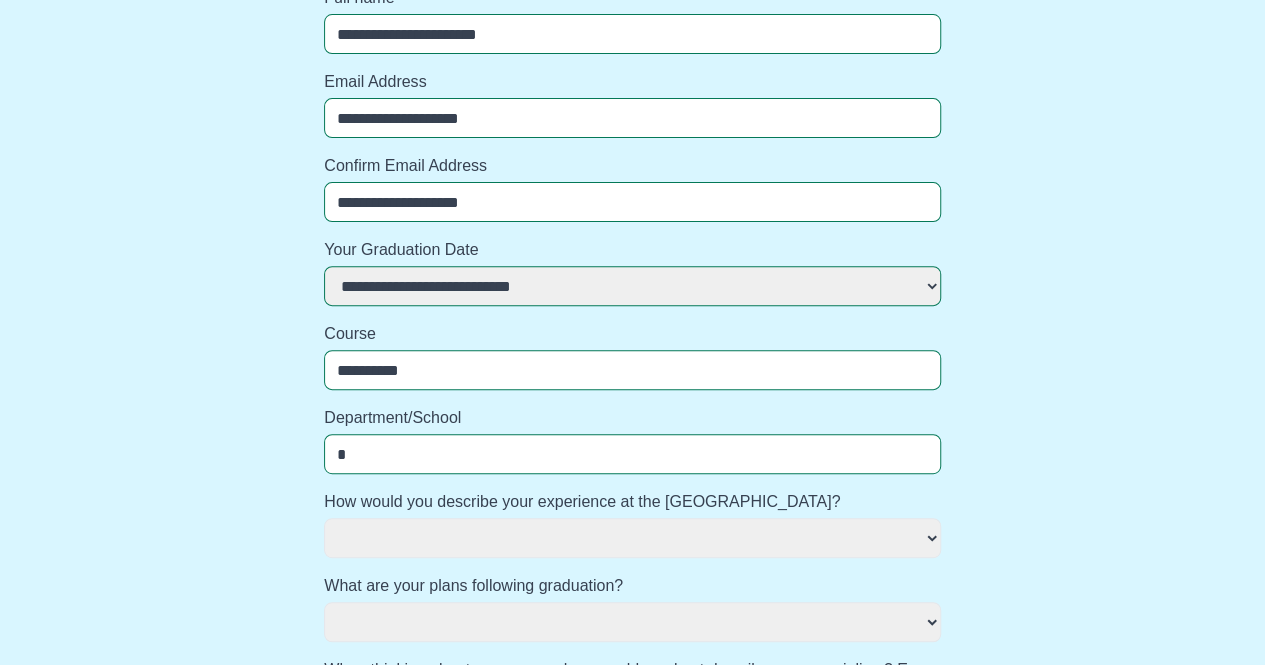 type on "**" 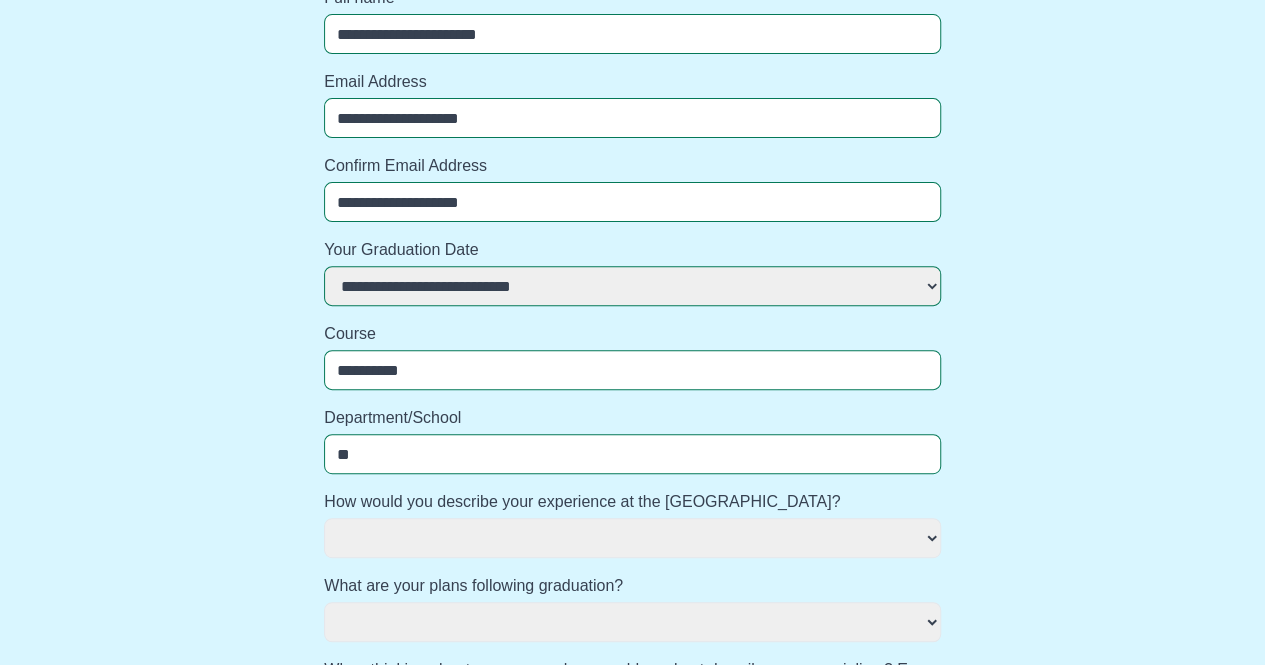 select 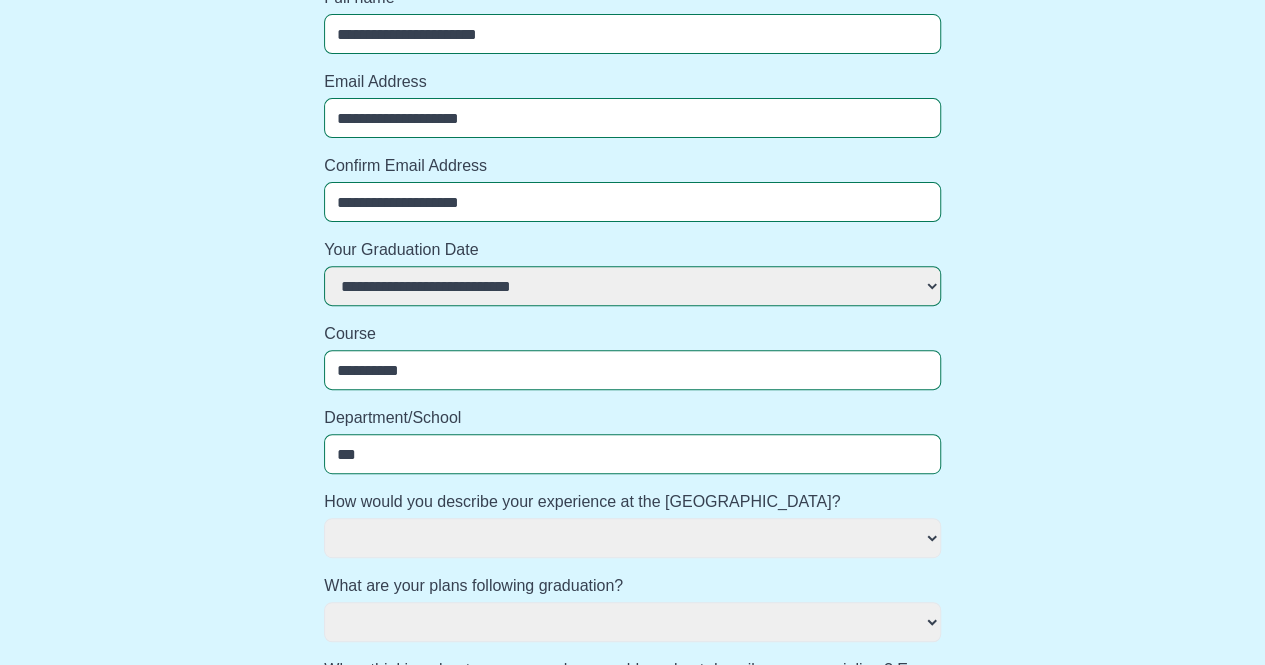 select 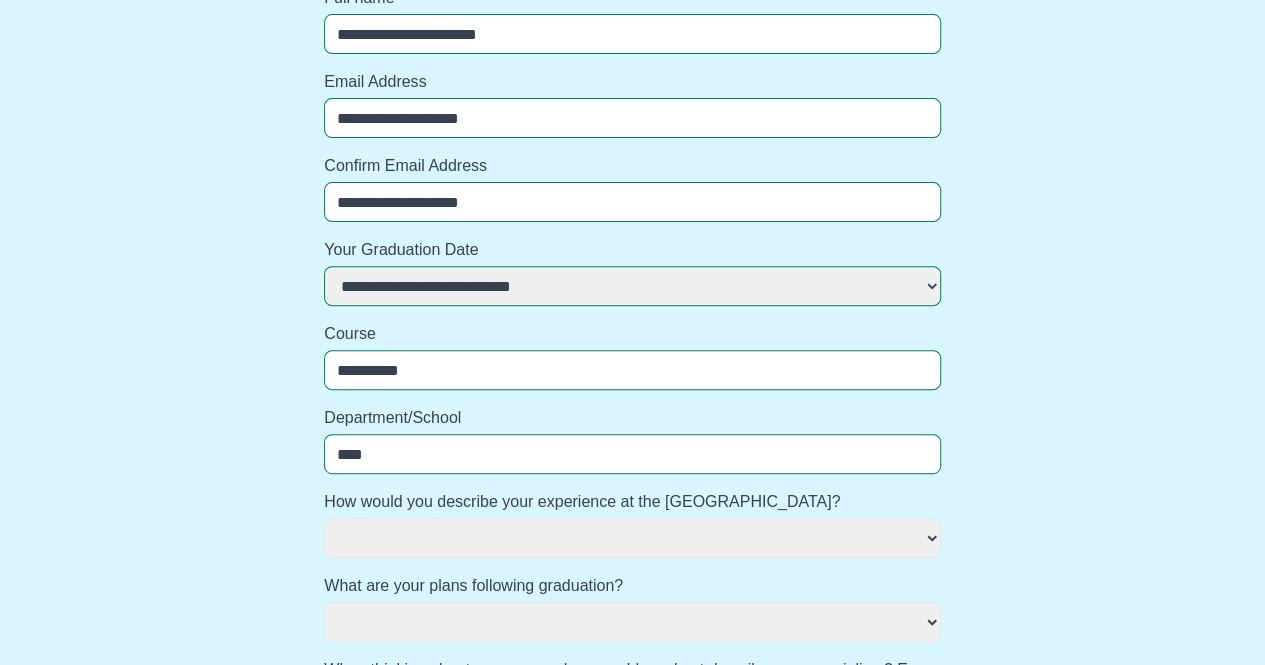 select 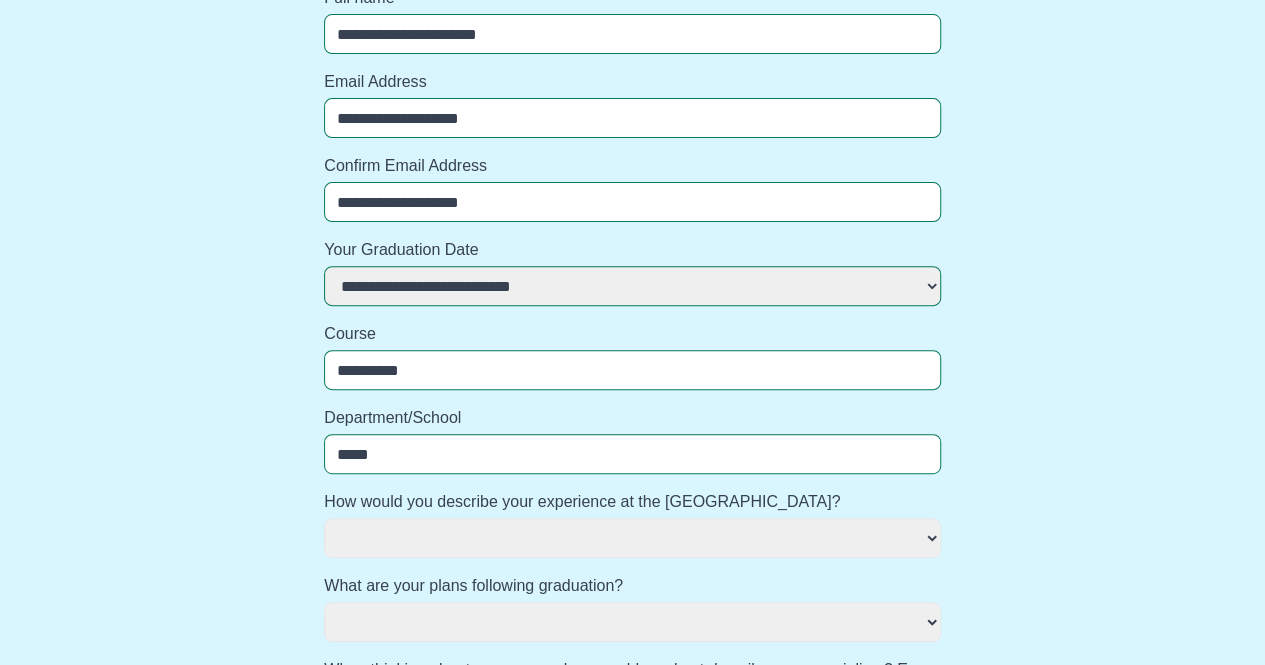 select 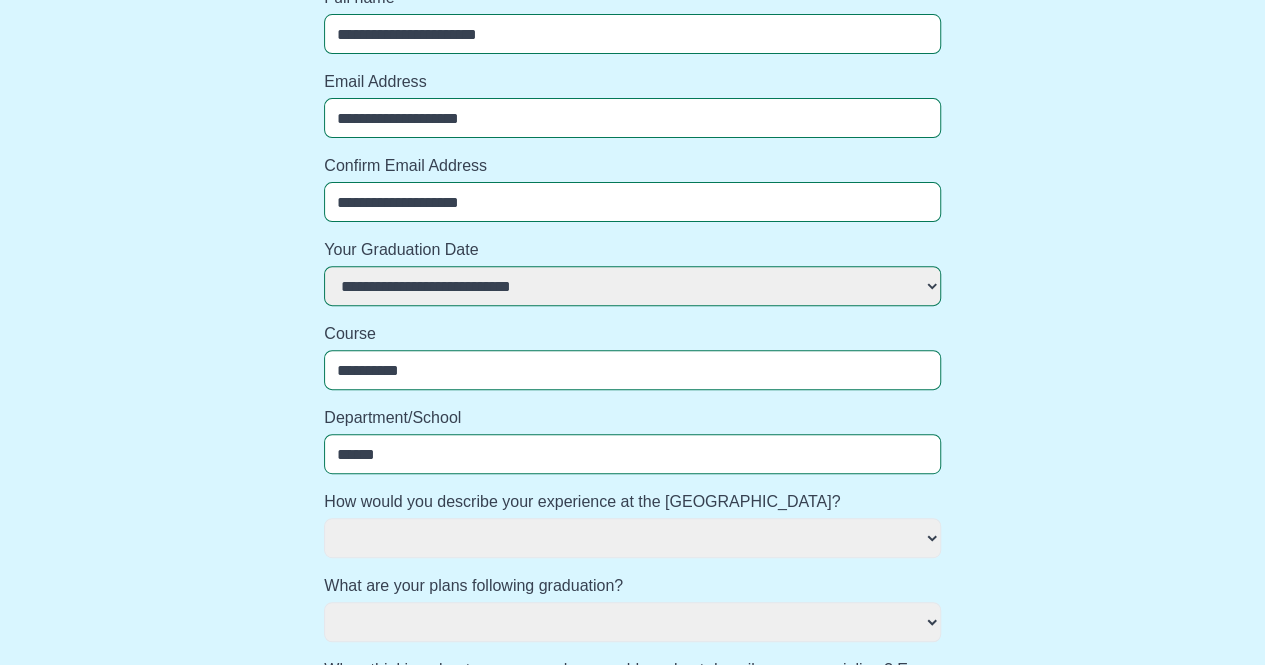 select 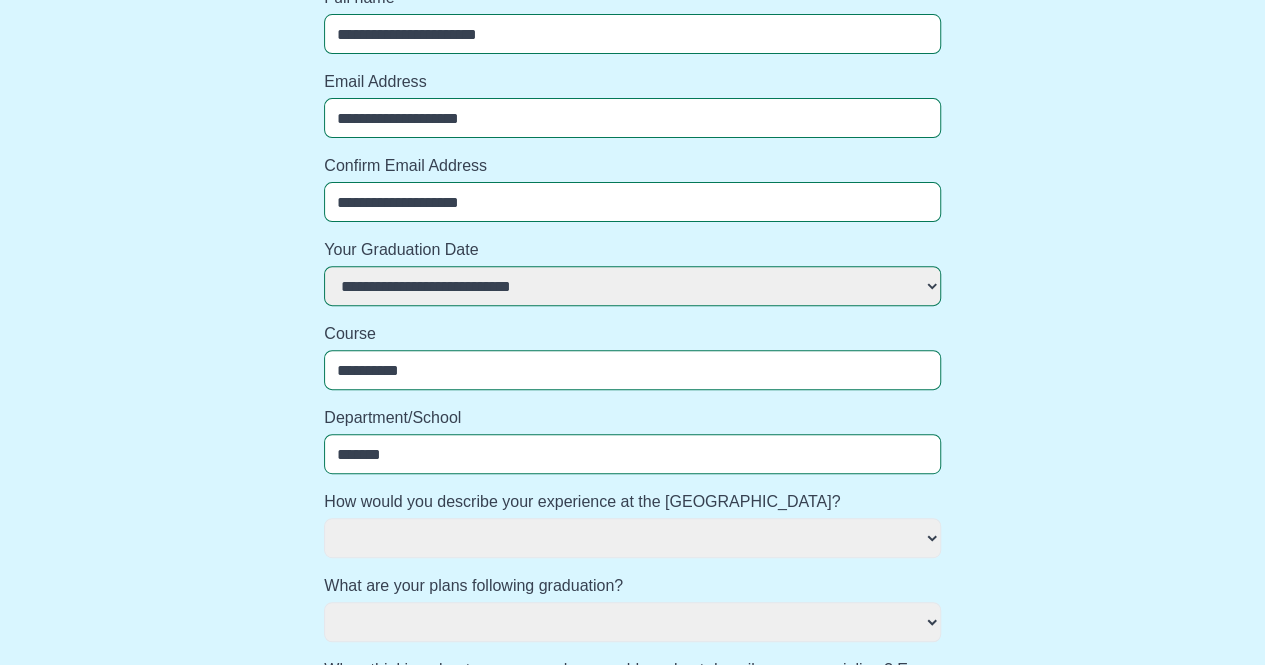 select 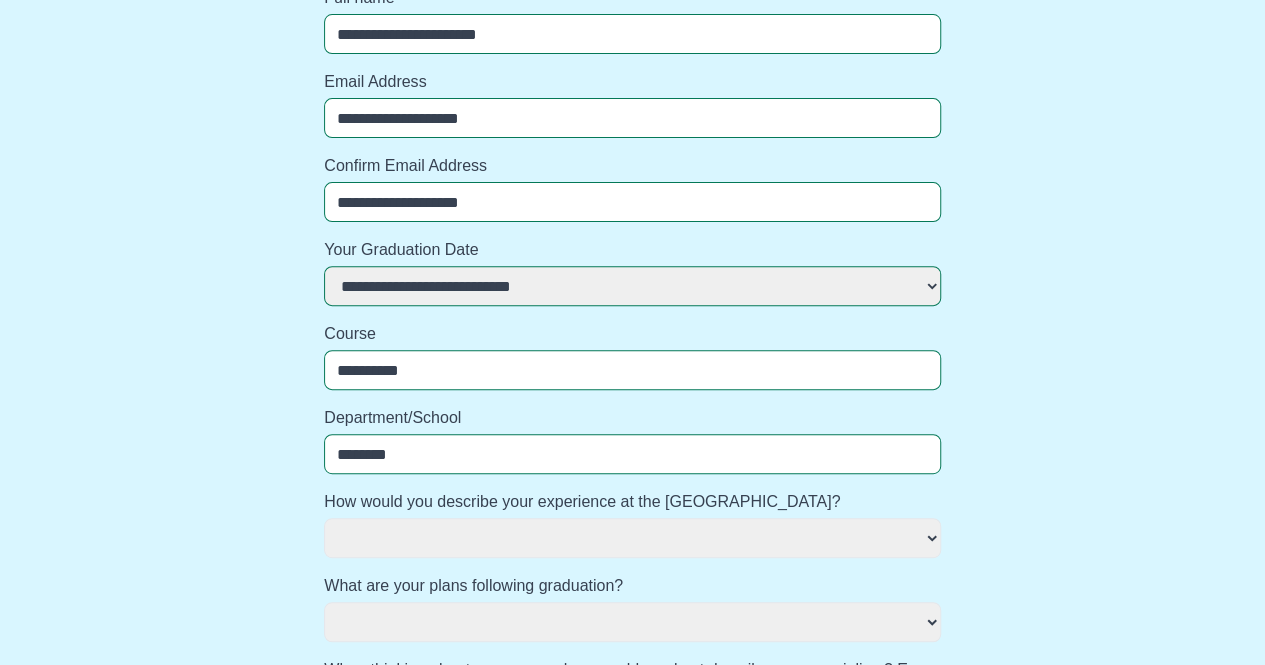 select 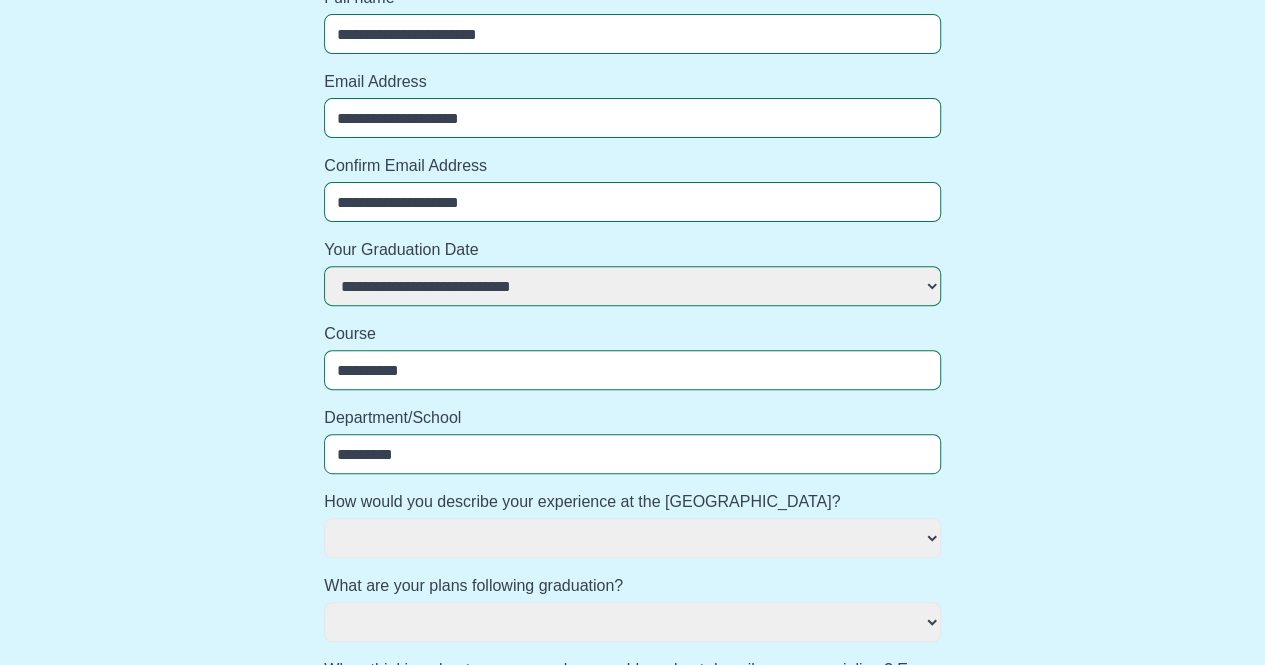 select 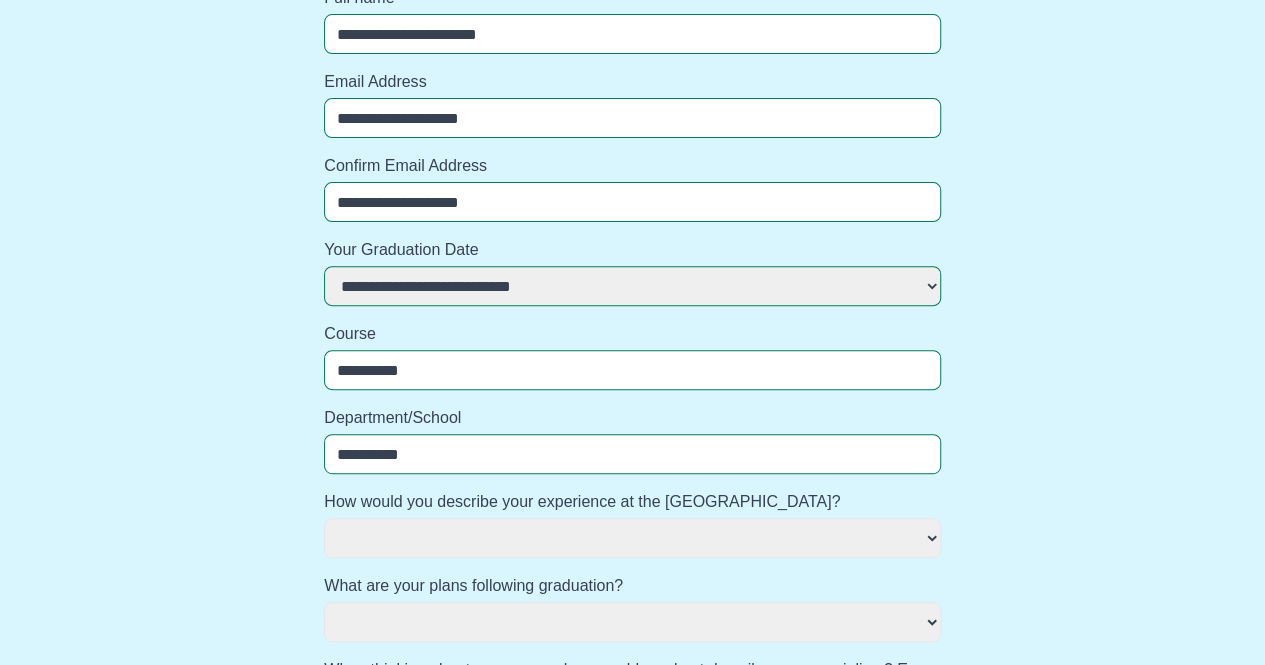 select 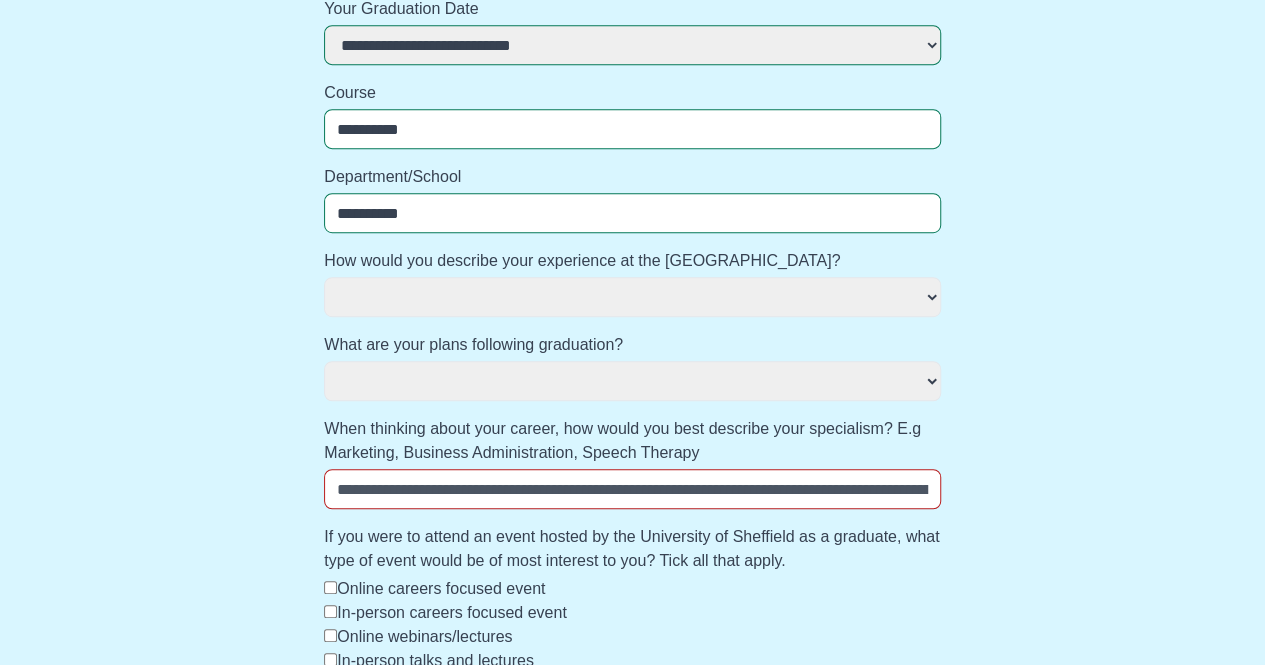 scroll, scrollTop: 454, scrollLeft: 0, axis: vertical 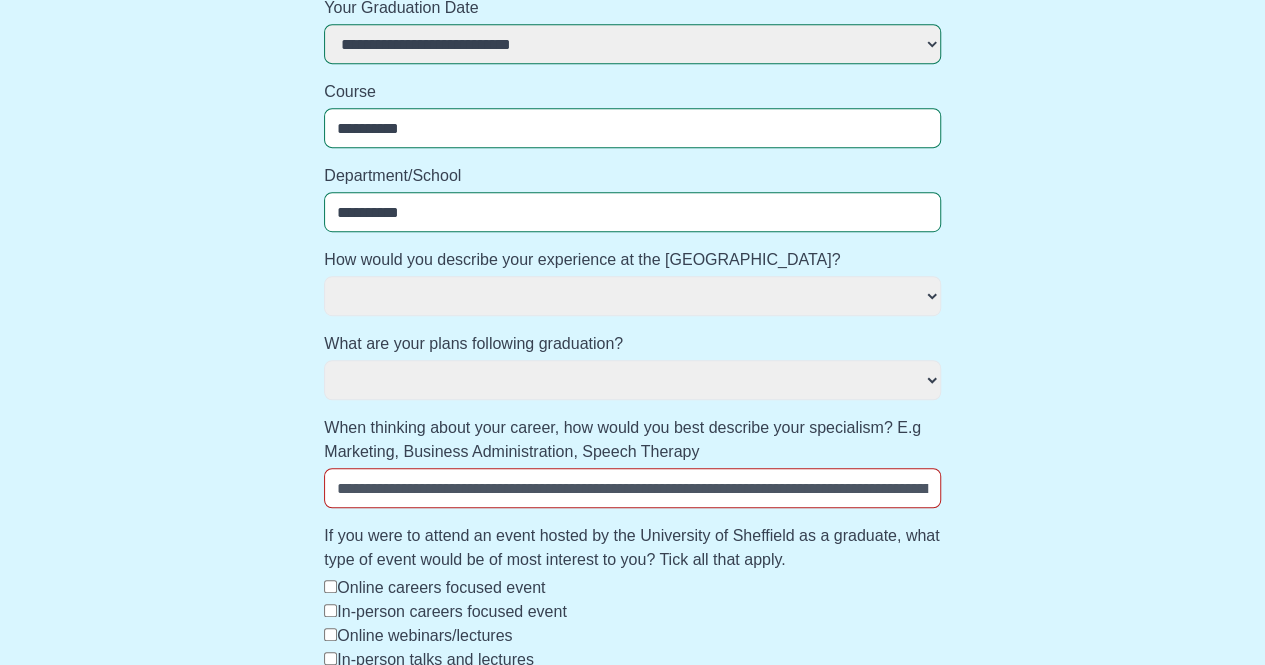 select 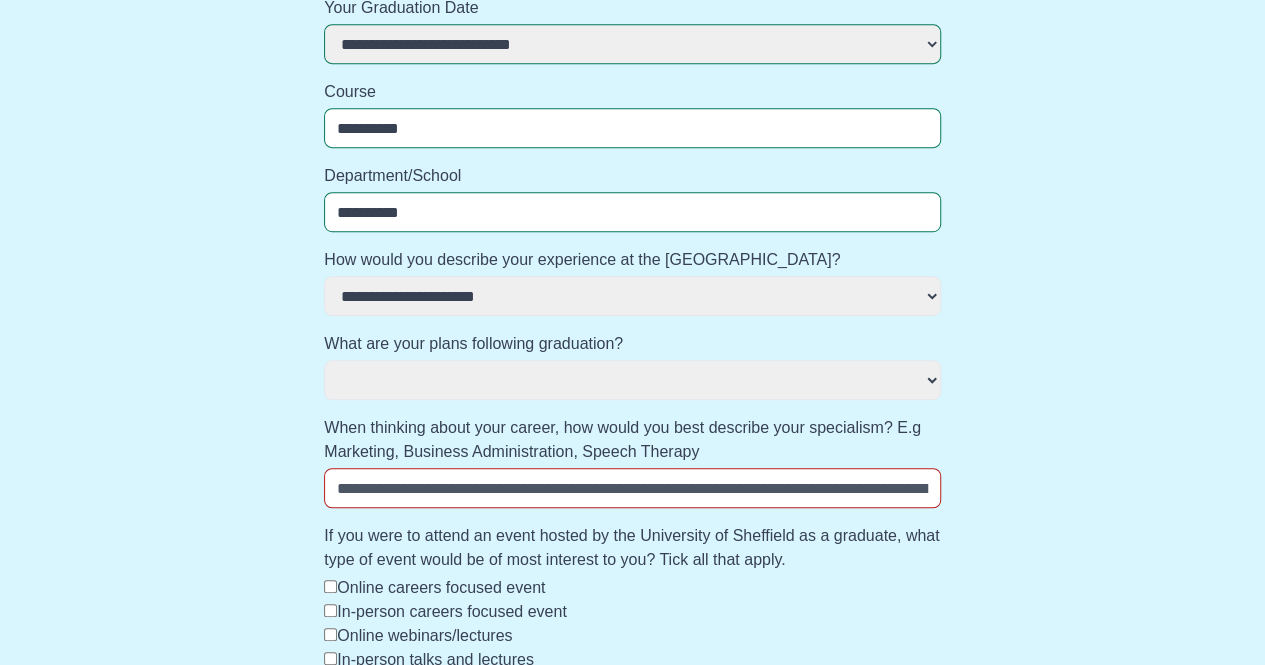 click on "**********" at bounding box center [632, 296] 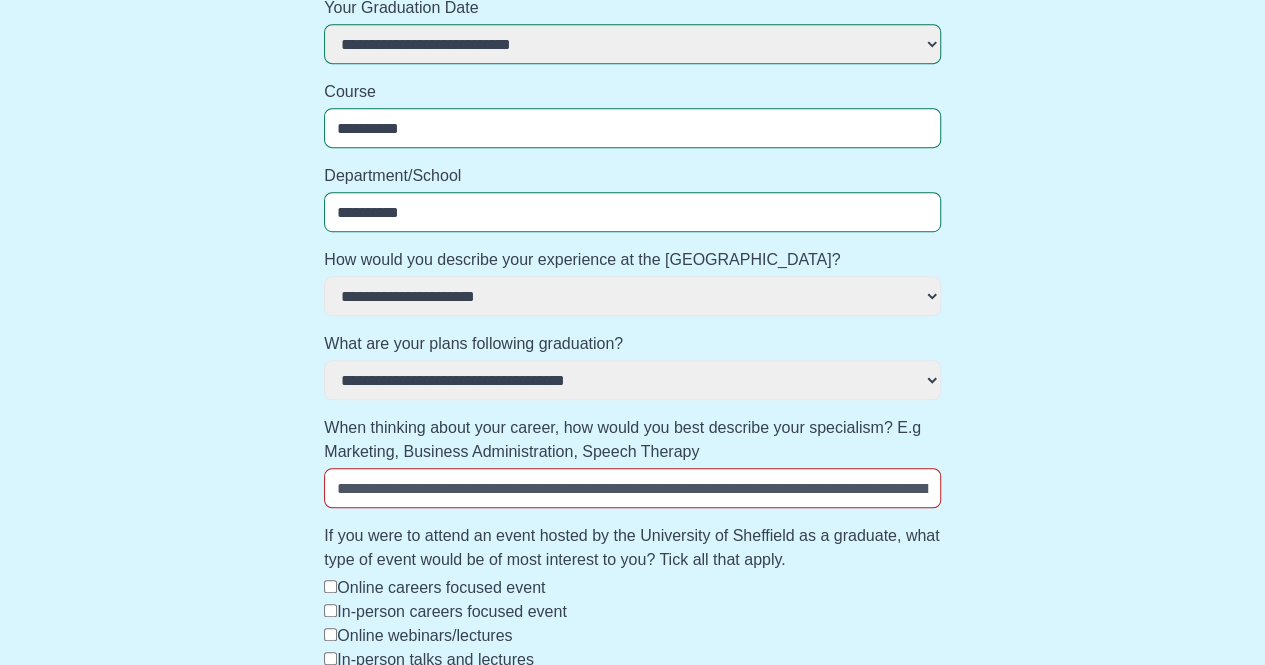 click on "**********" at bounding box center (632, 380) 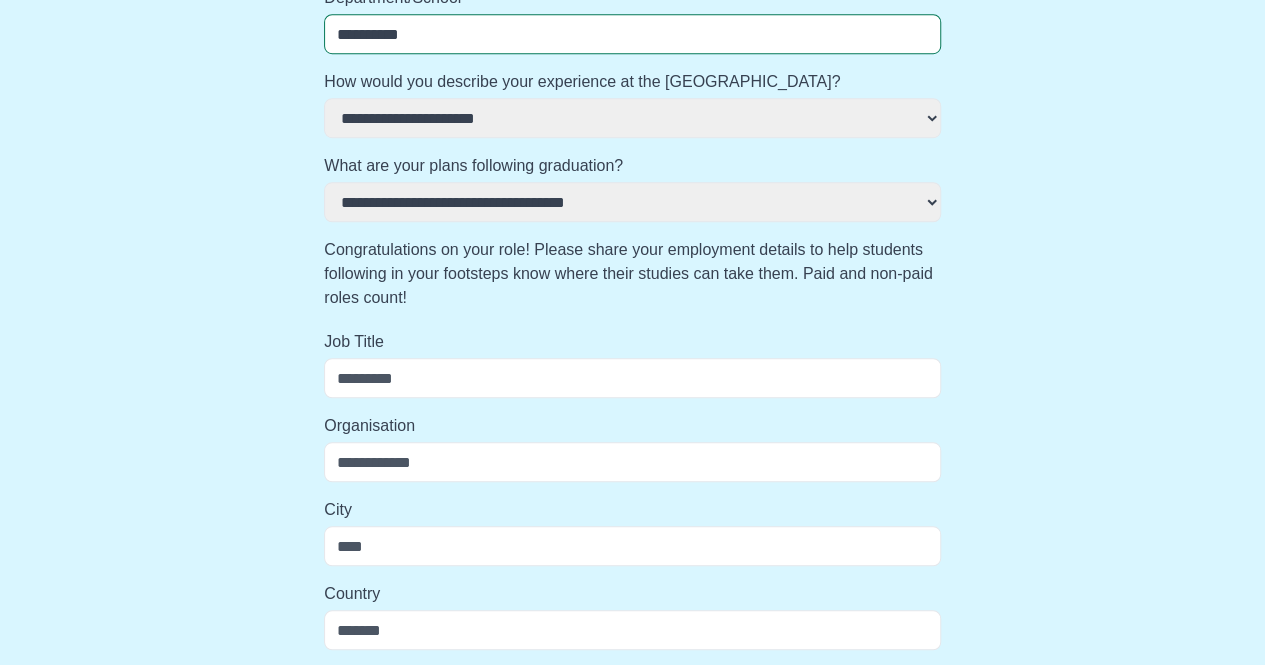 scroll, scrollTop: 644, scrollLeft: 0, axis: vertical 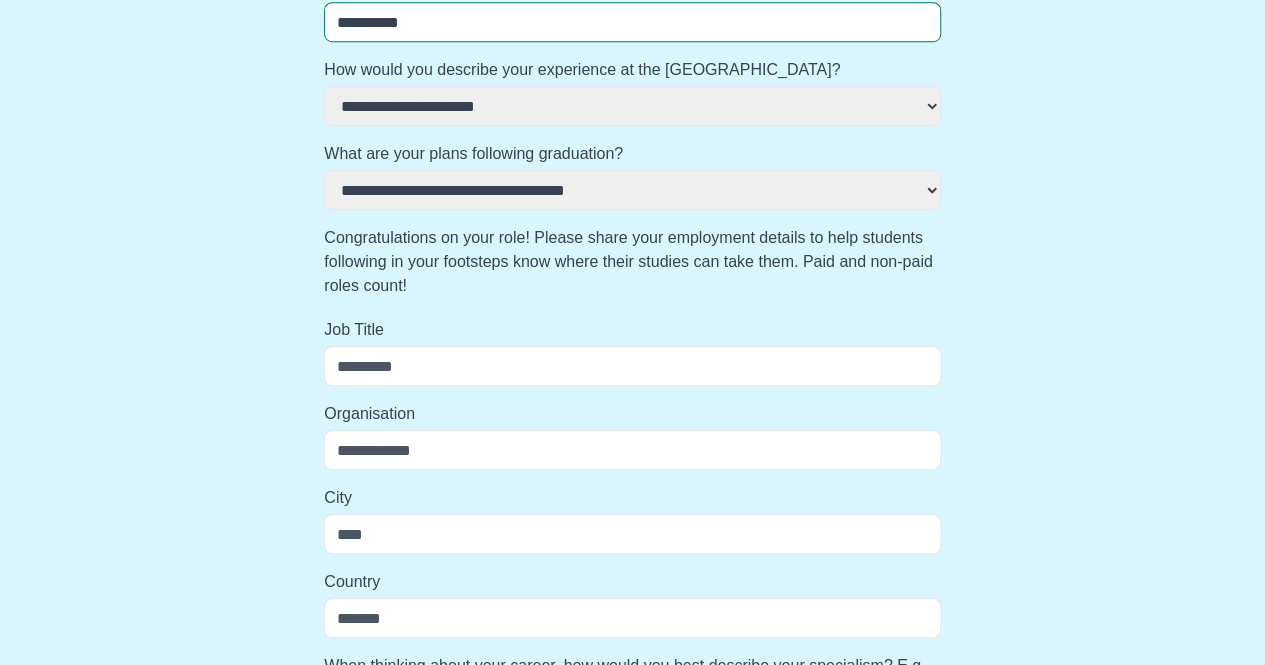 click on "Job Title" at bounding box center [632, 366] 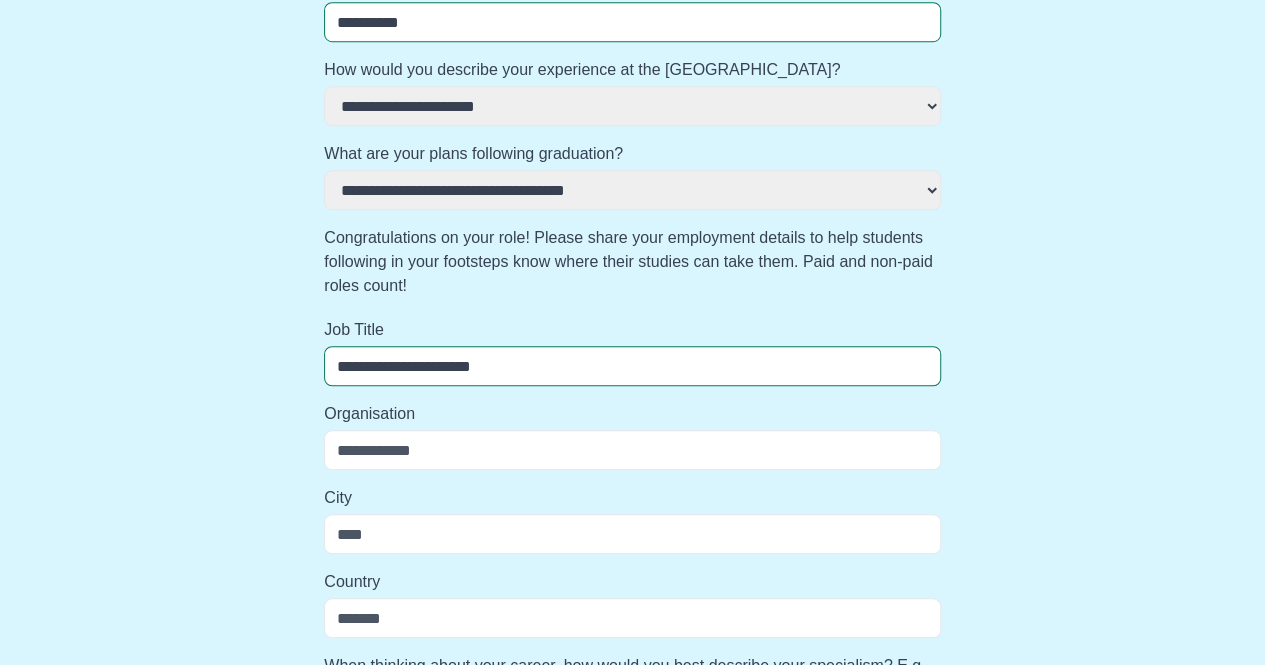 click on "**********" at bounding box center (632, 377) 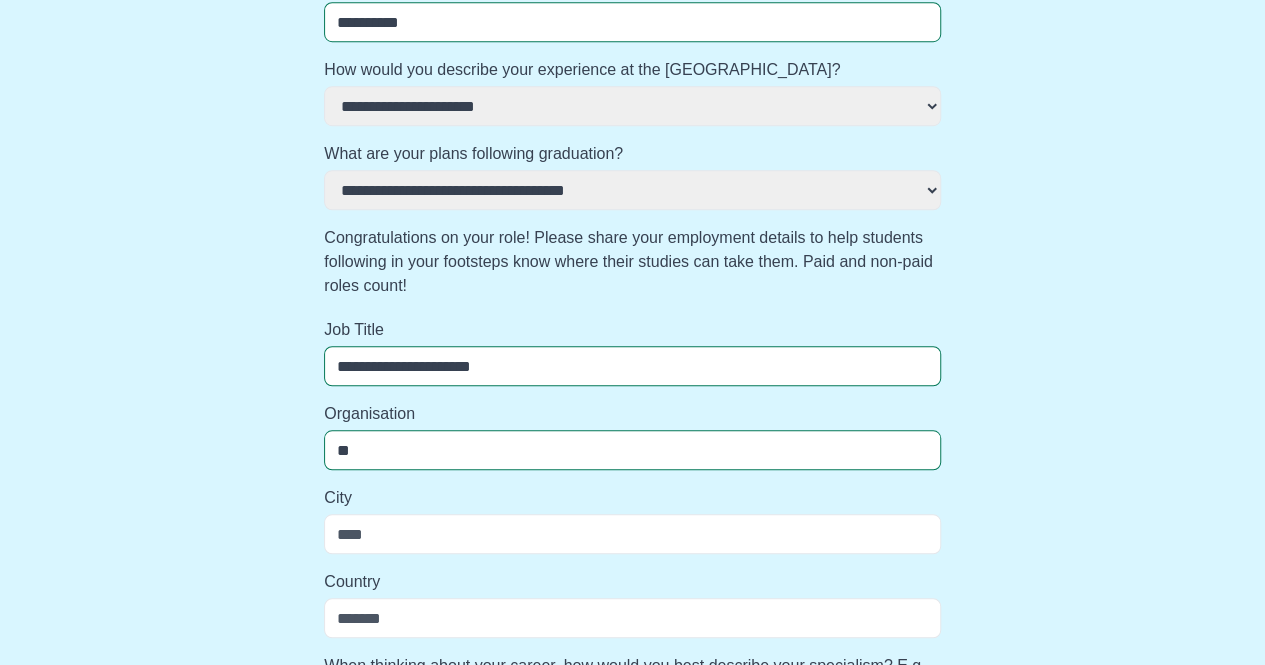 type on "*" 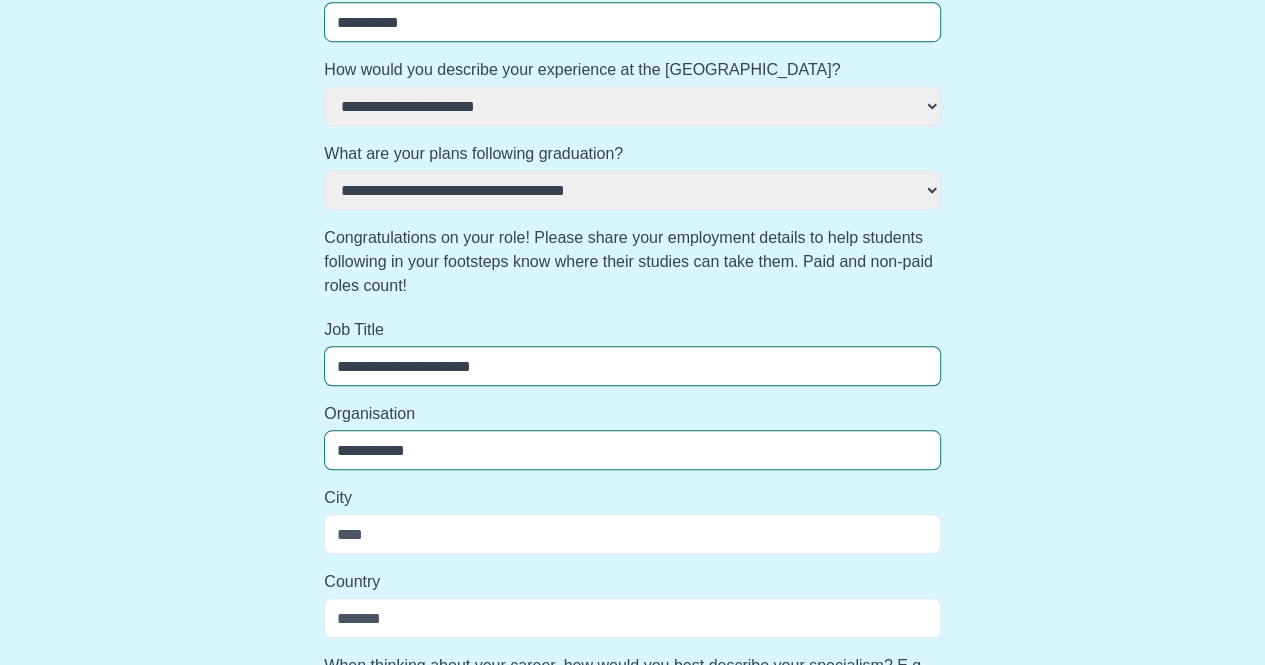 type on "**********" 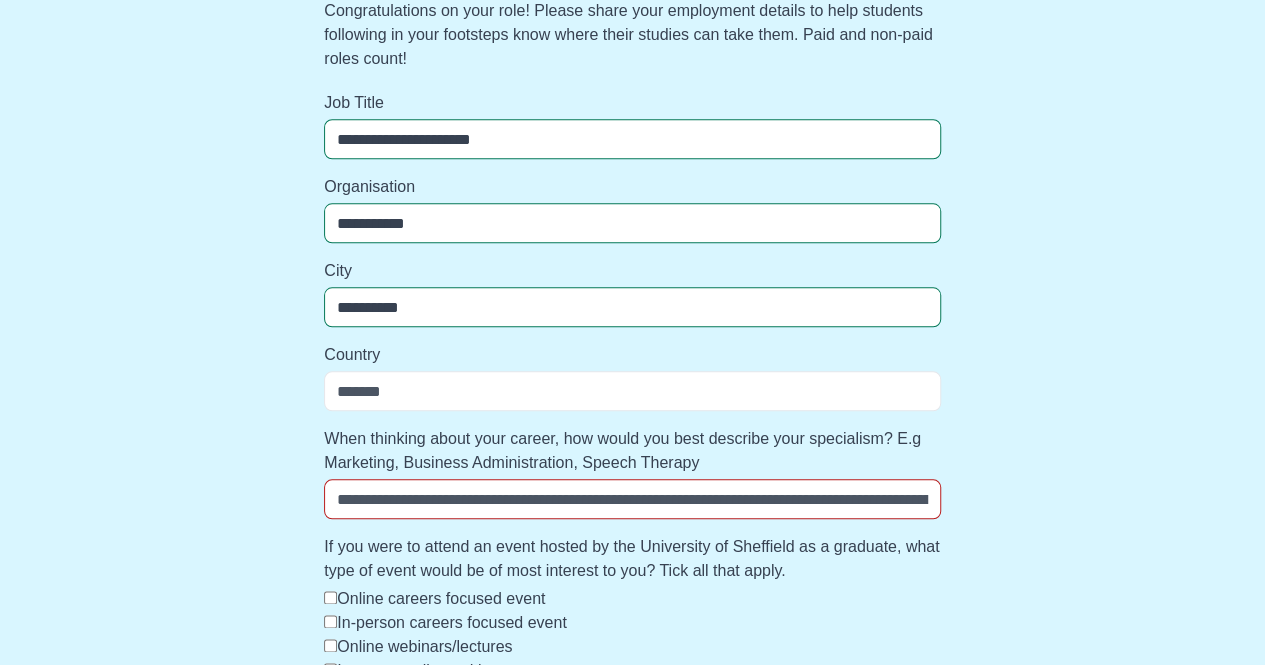scroll, scrollTop: 873, scrollLeft: 0, axis: vertical 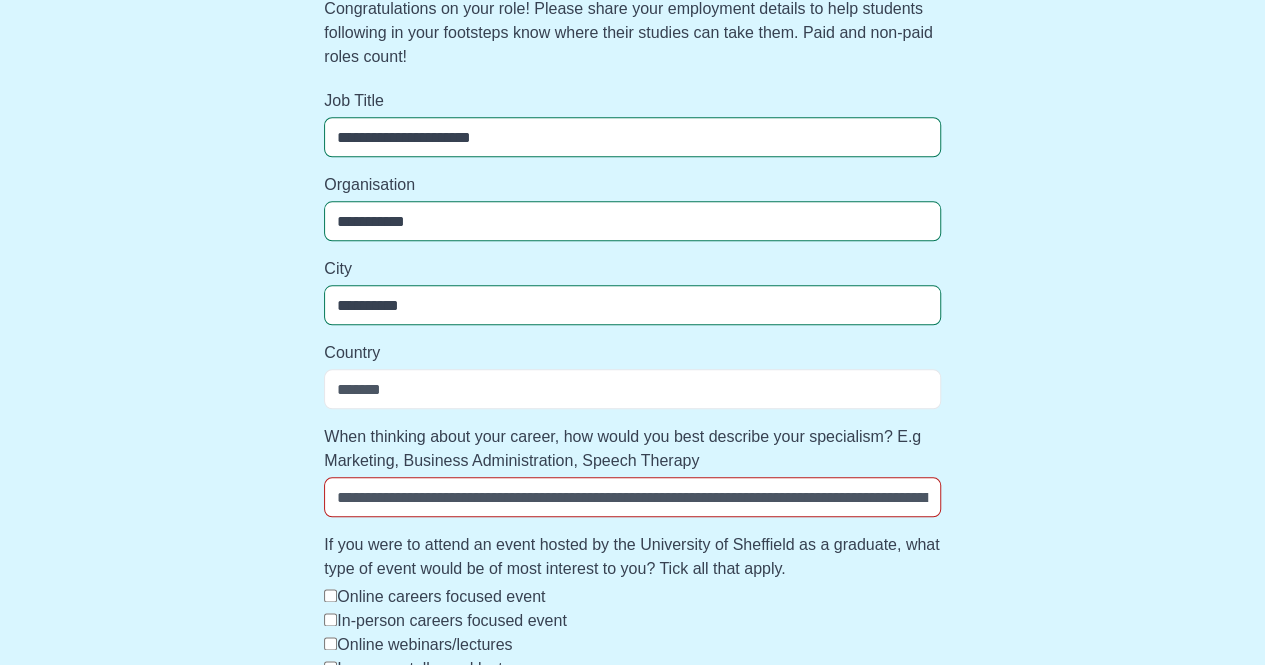 type on "**********" 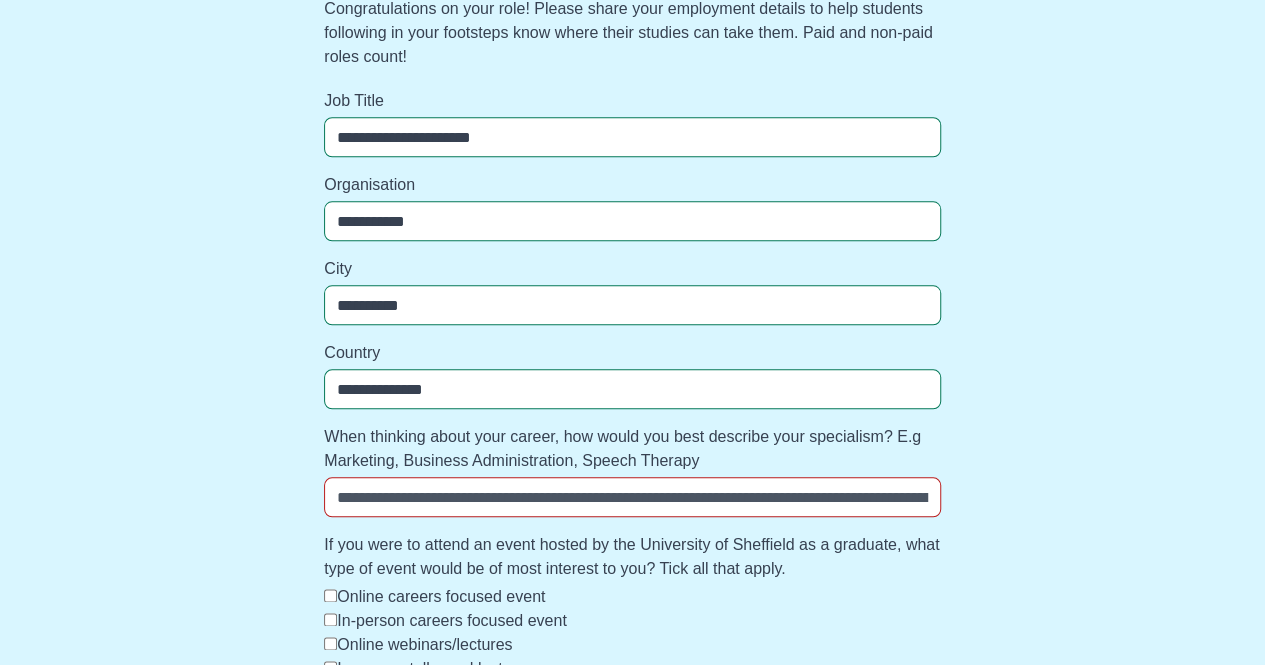 click on "**********" at bounding box center [632, 148] 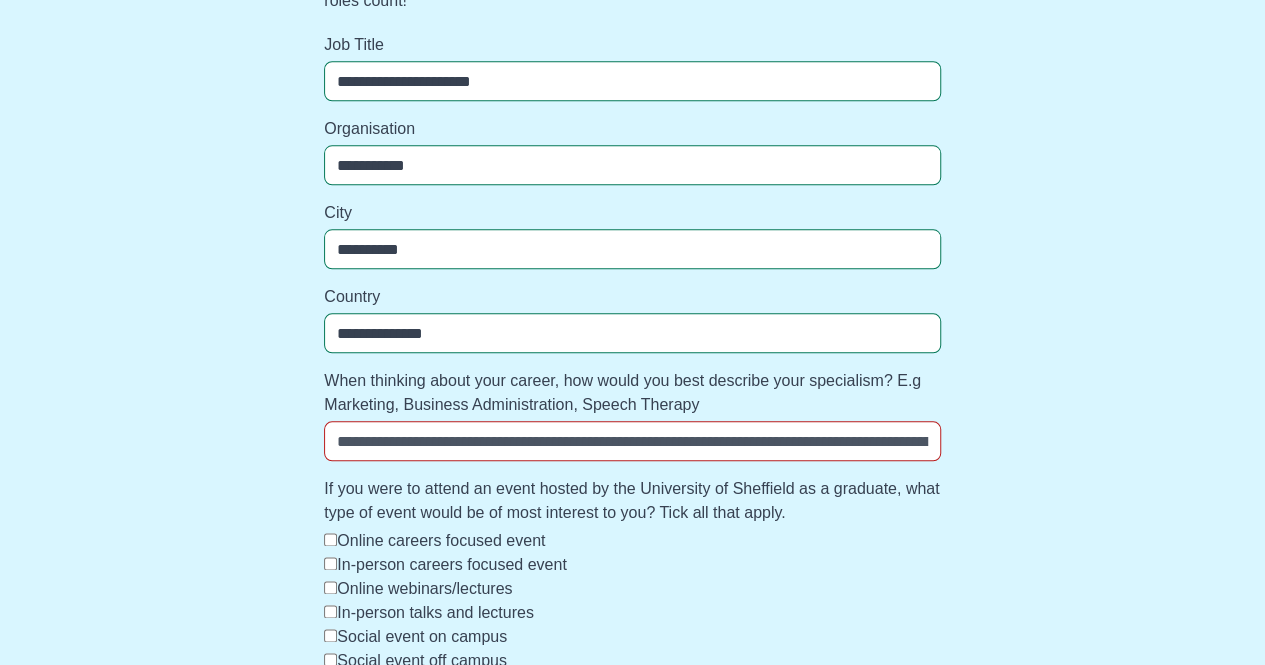 scroll, scrollTop: 935, scrollLeft: 0, axis: vertical 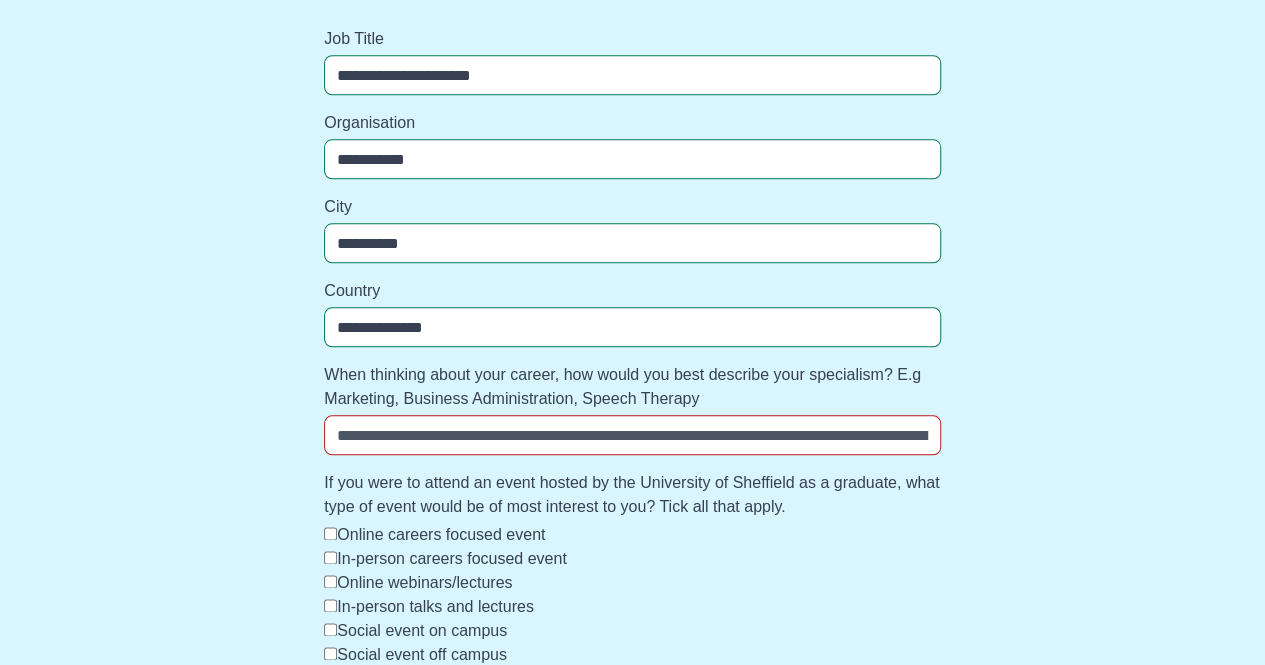 click on "When thinking about your career, how would you best describe your specialism? E.g Marketing, Business Administration, Speech Therapy" at bounding box center (632, 435) 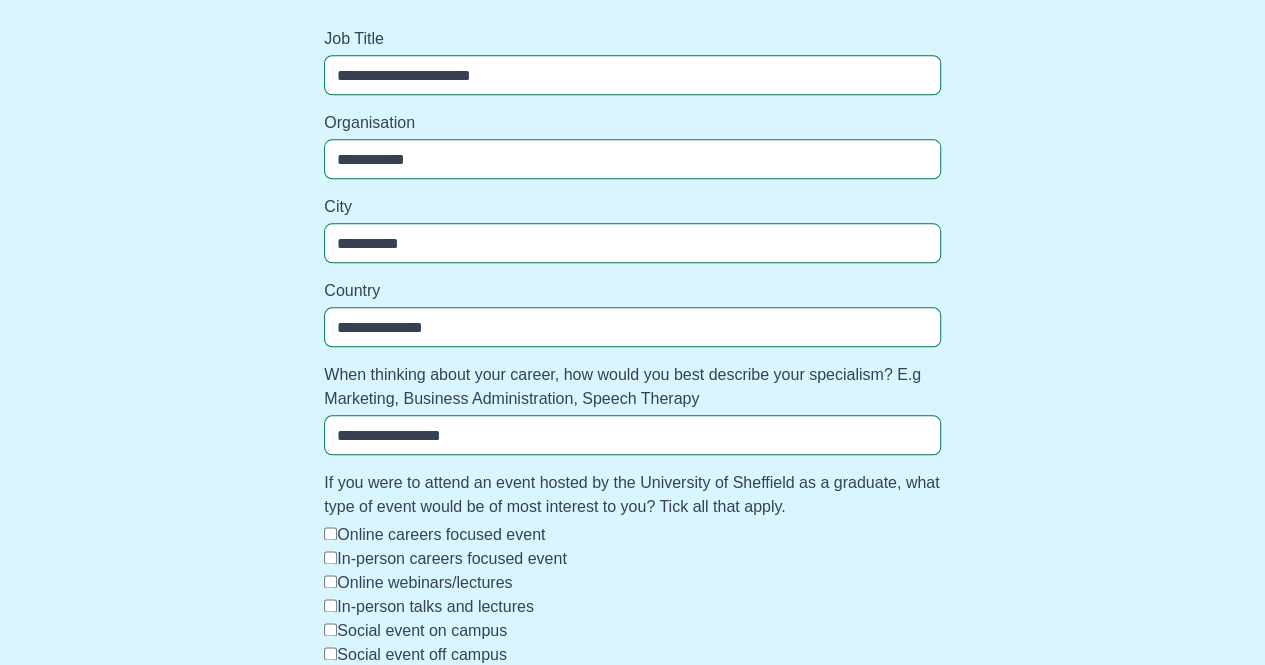 click on "**********" at bounding box center (632, 435) 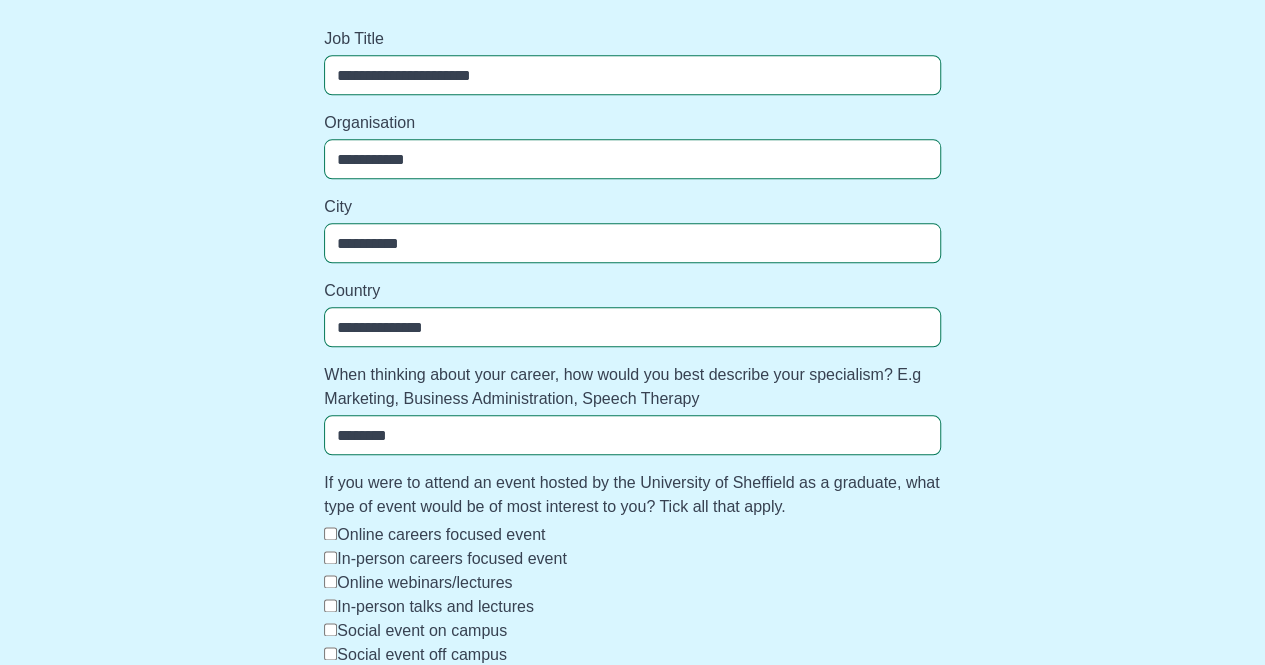 click on "**********" at bounding box center (632, 86) 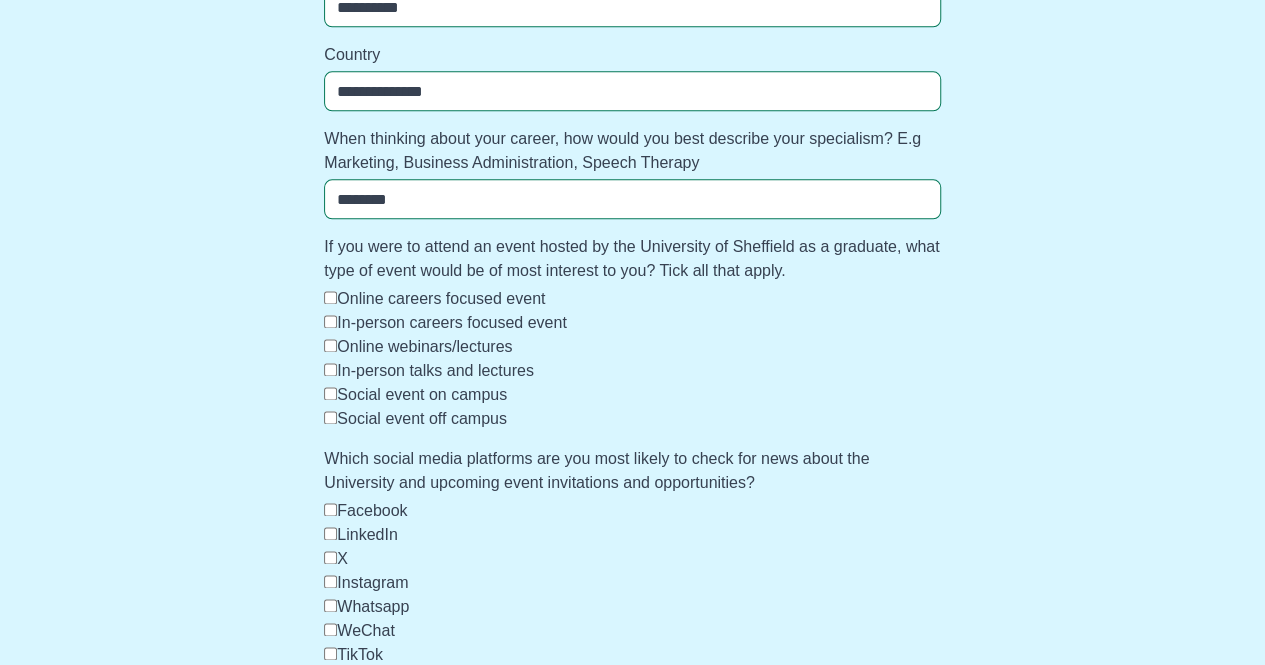scroll, scrollTop: 1174, scrollLeft: 0, axis: vertical 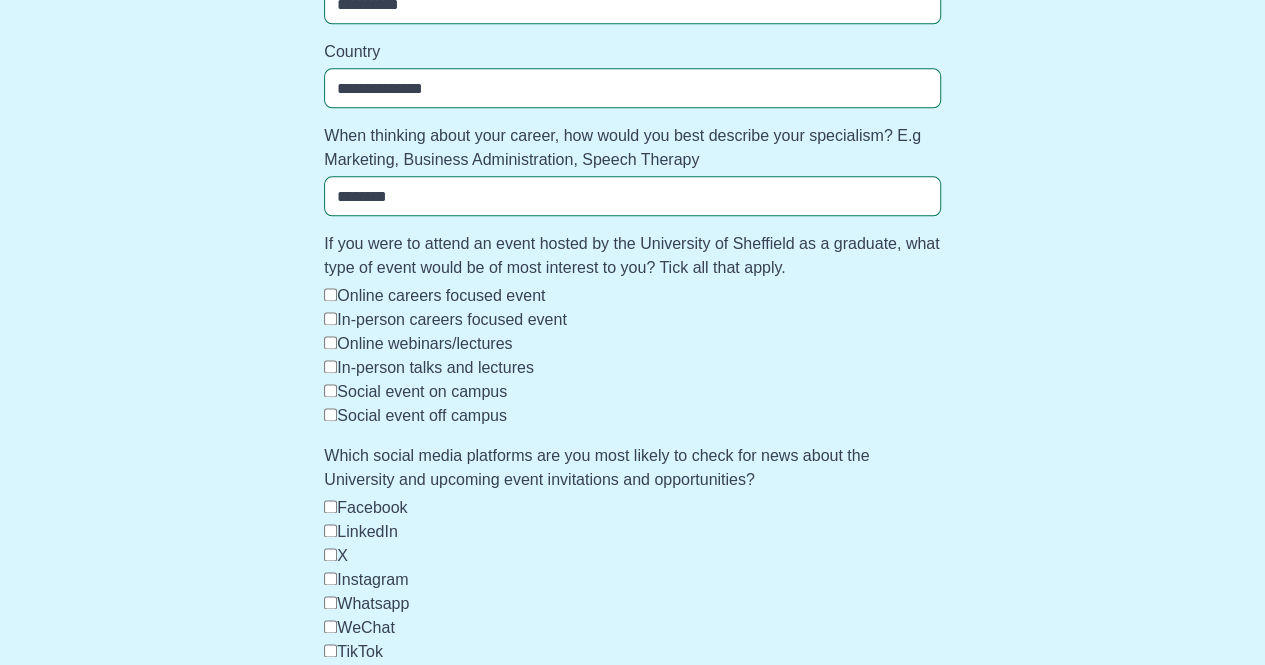 click on "********" at bounding box center [632, 196] 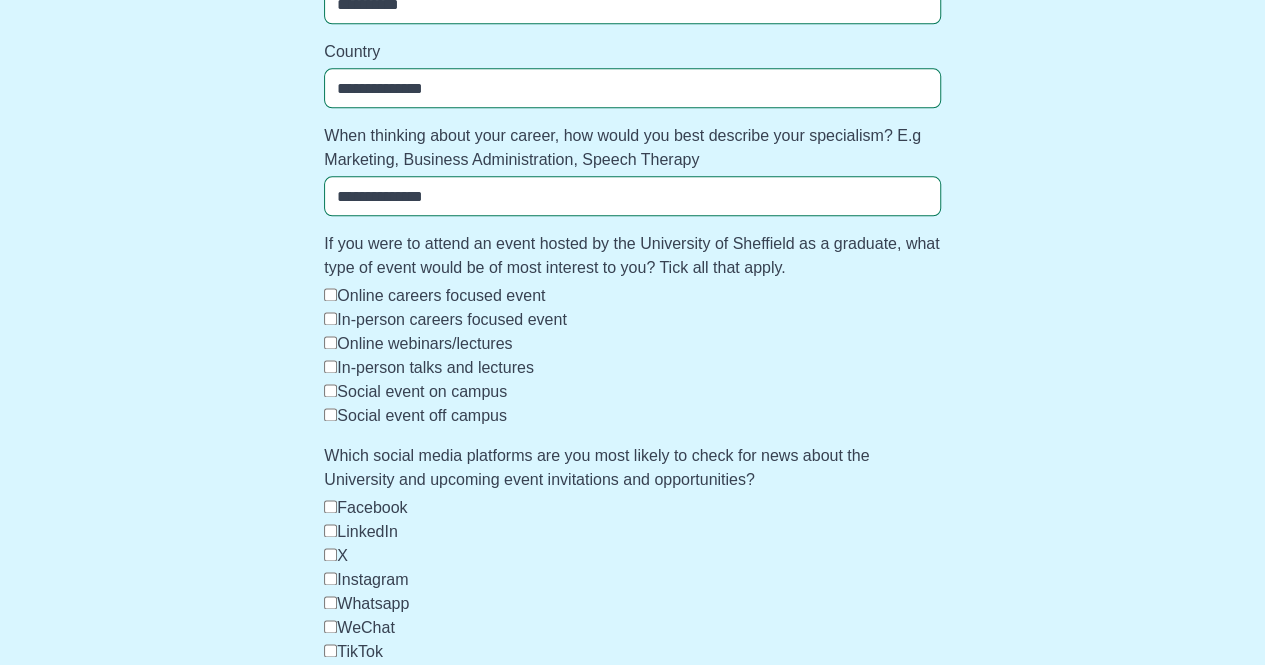type on "**********" 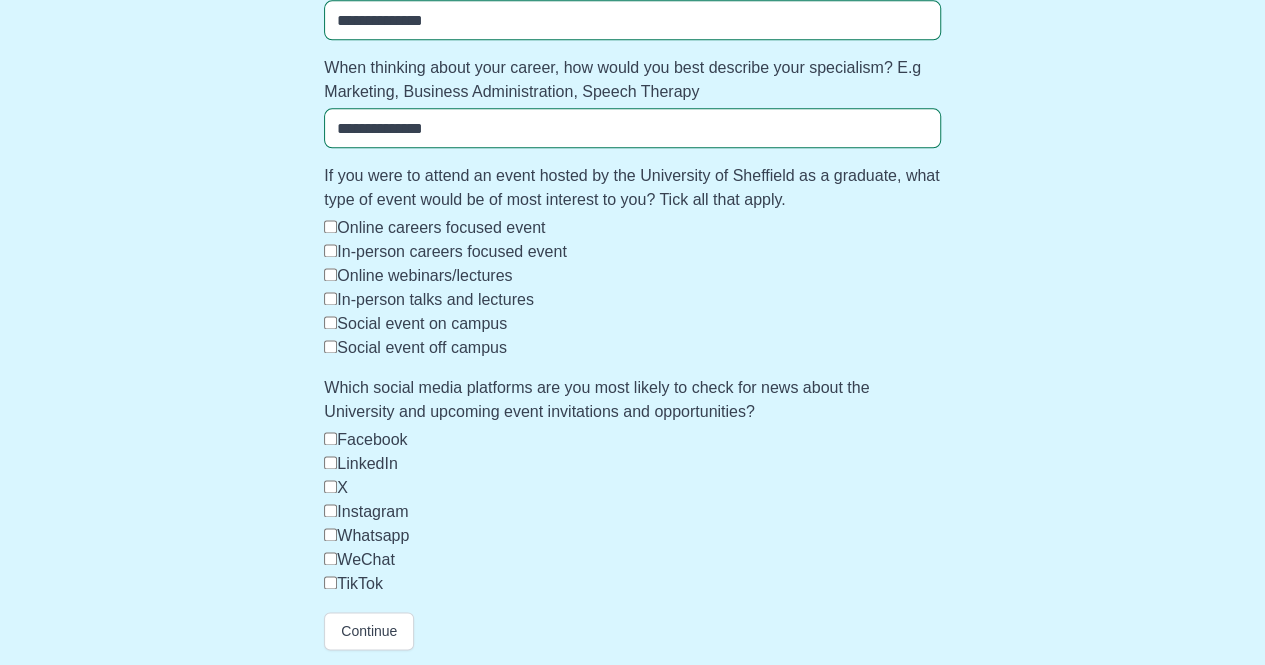 click on "Social event on campus" at bounding box center [632, 324] 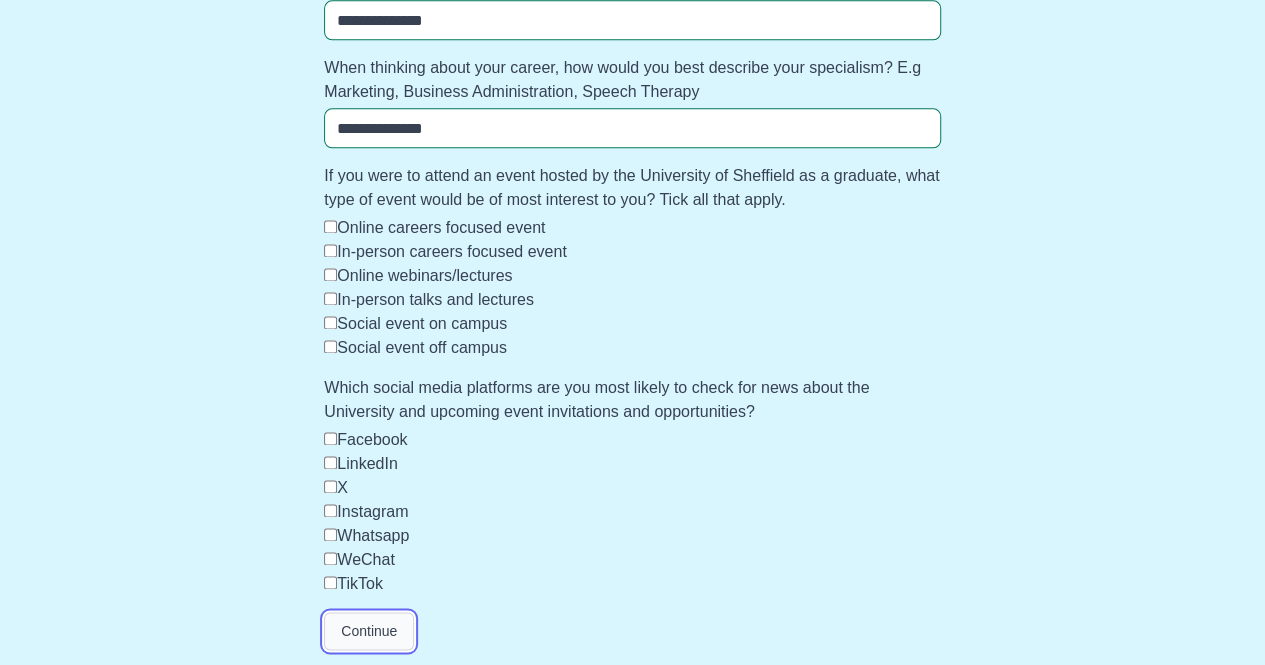 click on "Continue" at bounding box center [369, 631] 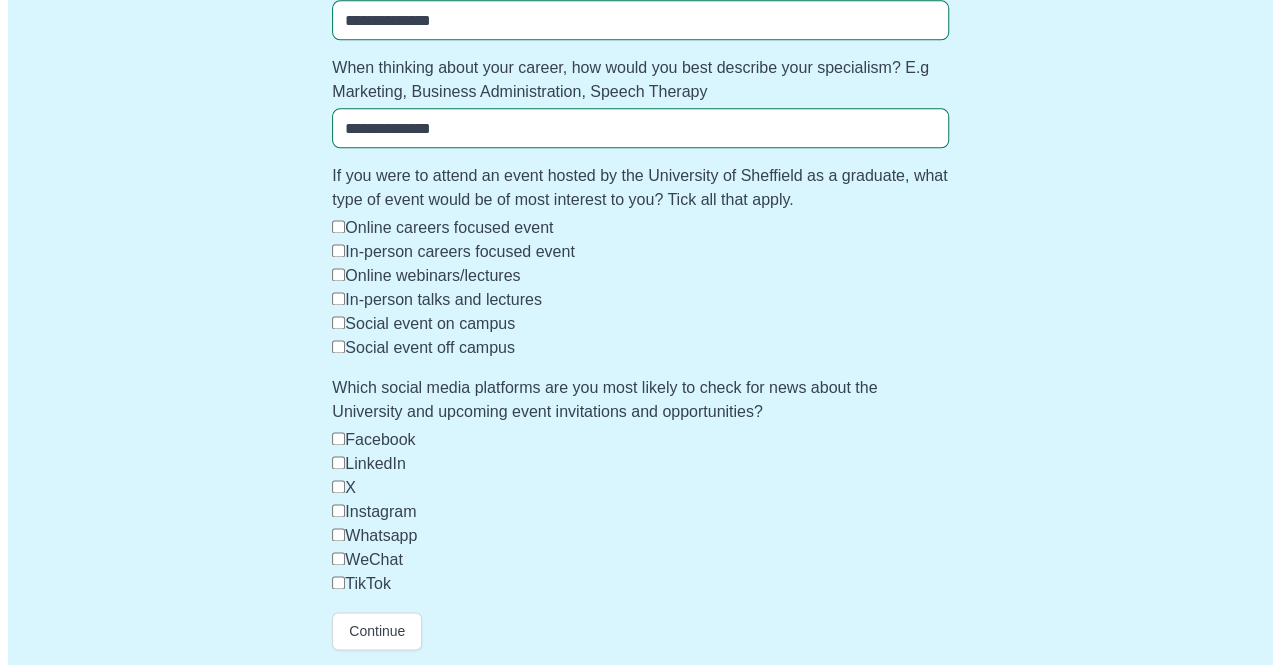 scroll, scrollTop: 0, scrollLeft: 0, axis: both 